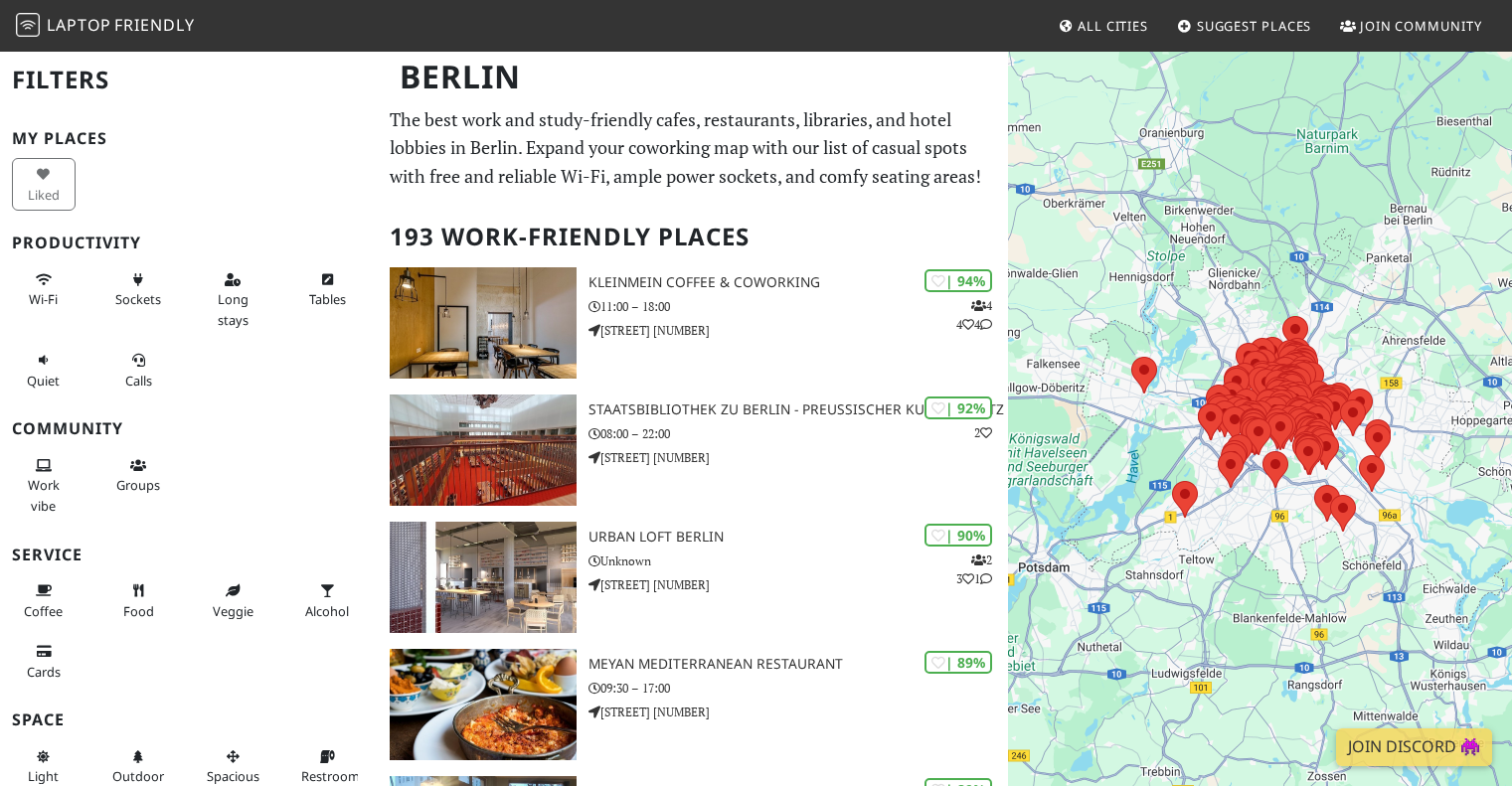 scroll, scrollTop: 0, scrollLeft: 0, axis: both 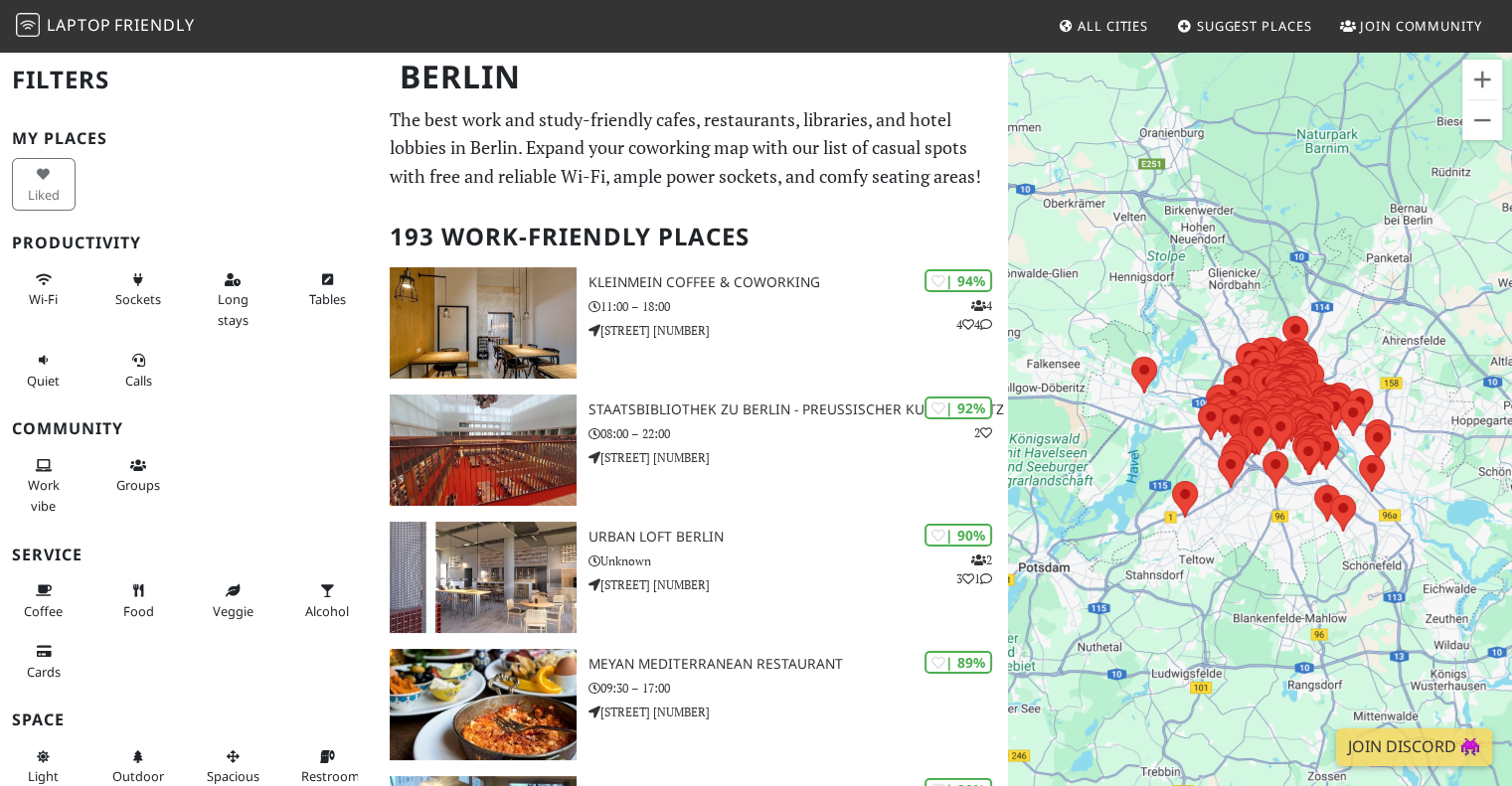 click on "To navigate, press the arrow keys." at bounding box center (1260, 442) 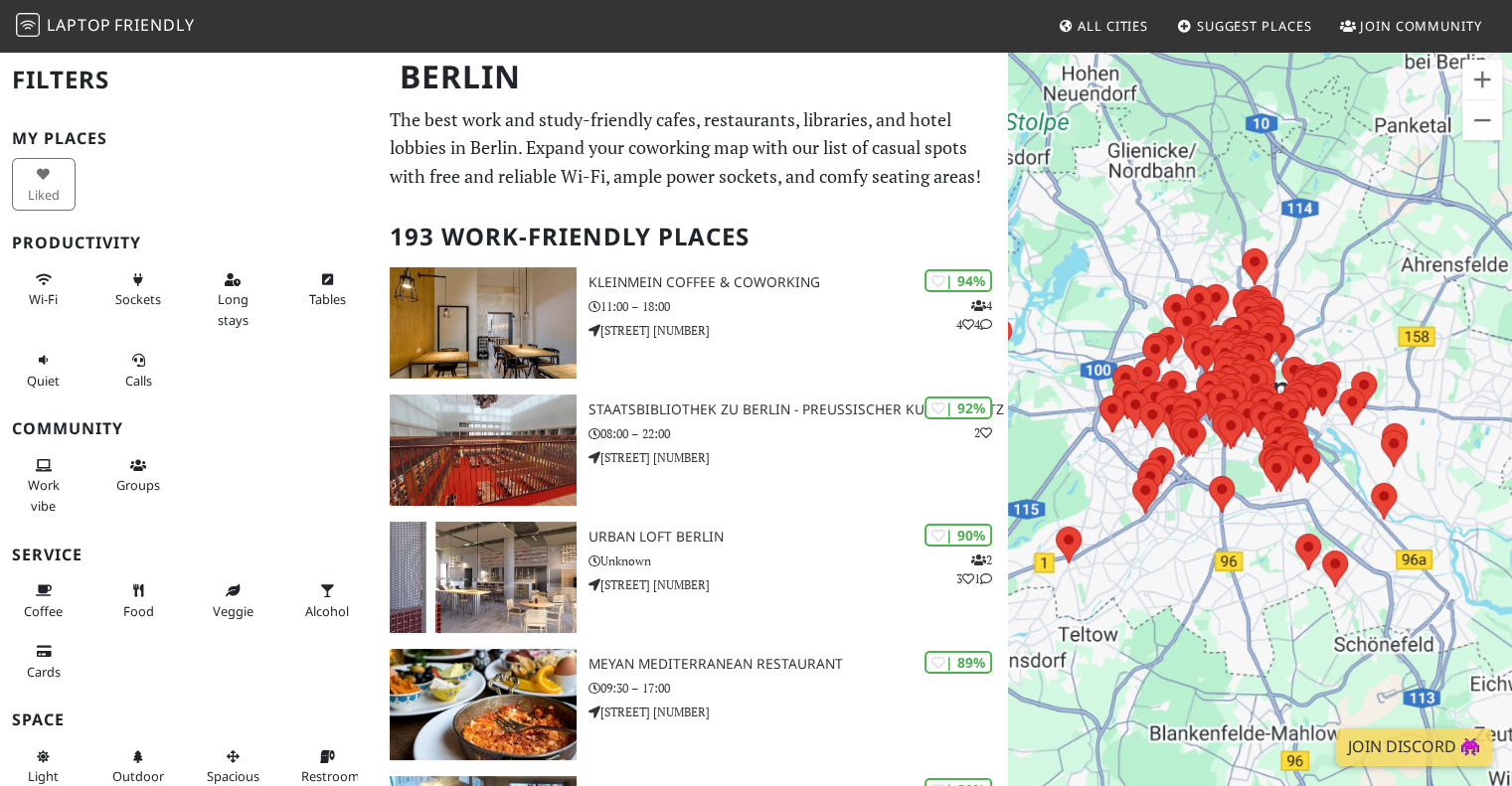 click on "To navigate, press the arrow keys." at bounding box center [1260, 442] 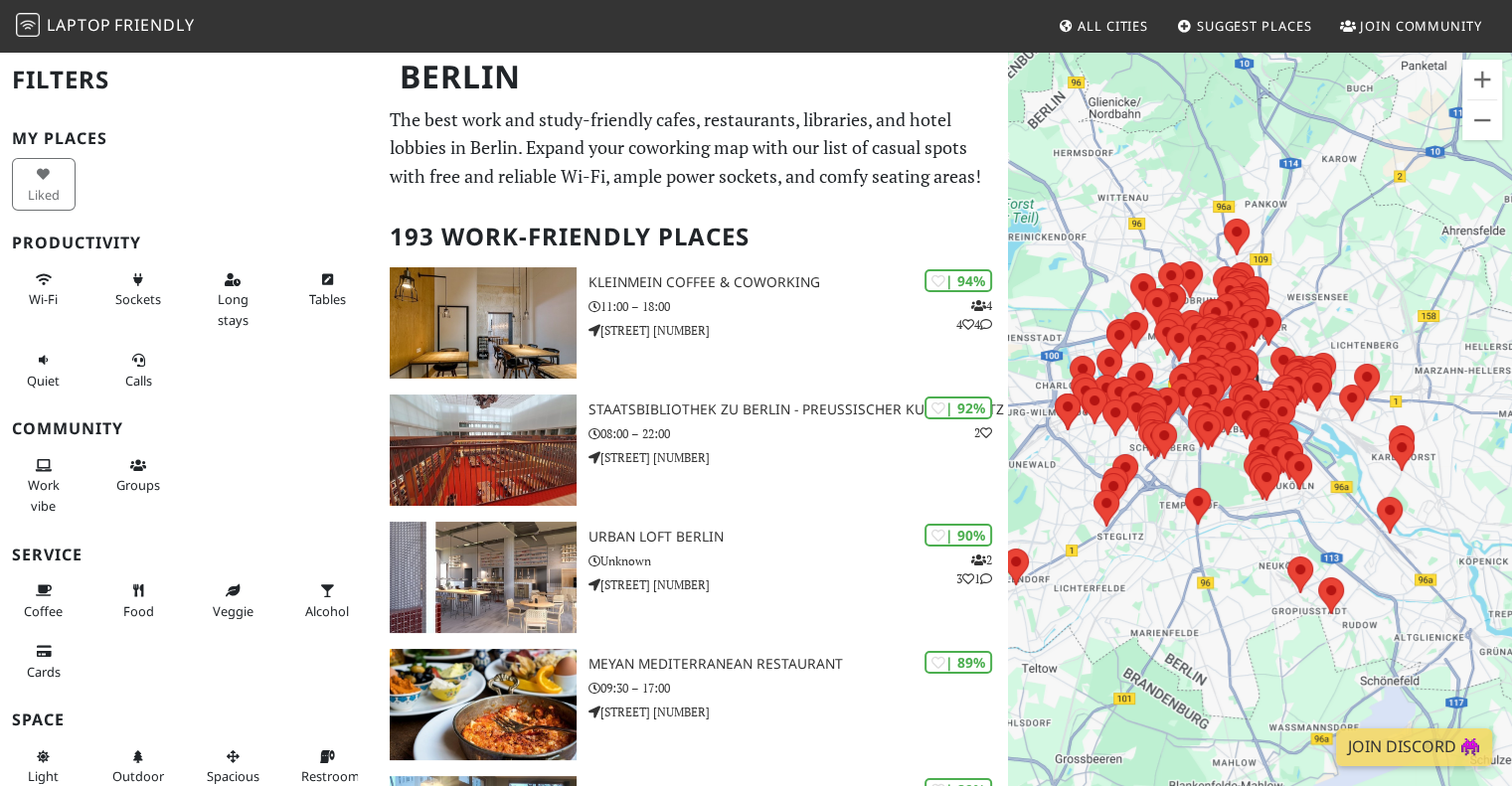 click on "To navigate, press the arrow keys." at bounding box center (1260, 442) 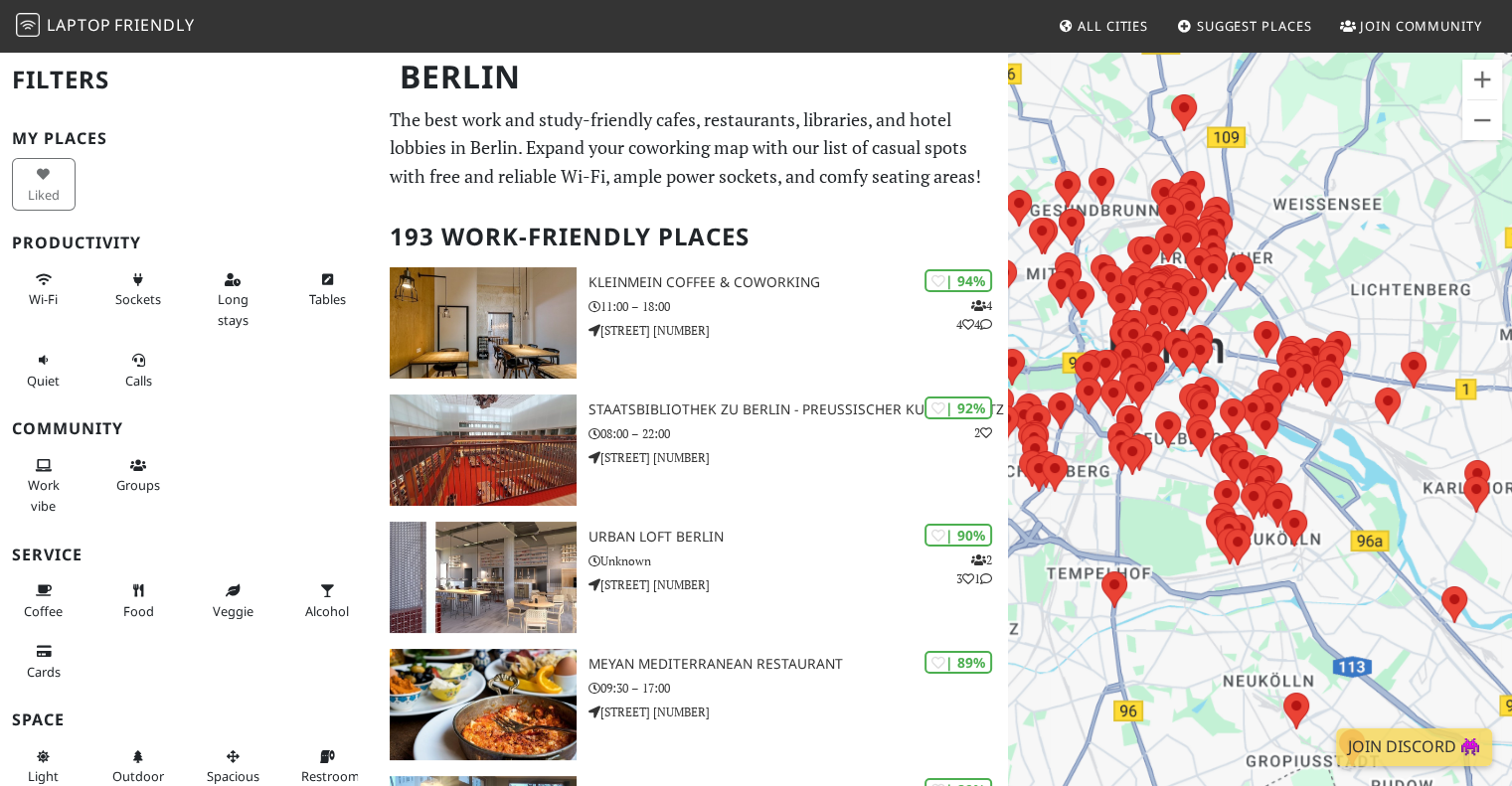 click on "To navigate, press the arrow keys." at bounding box center [1260, 442] 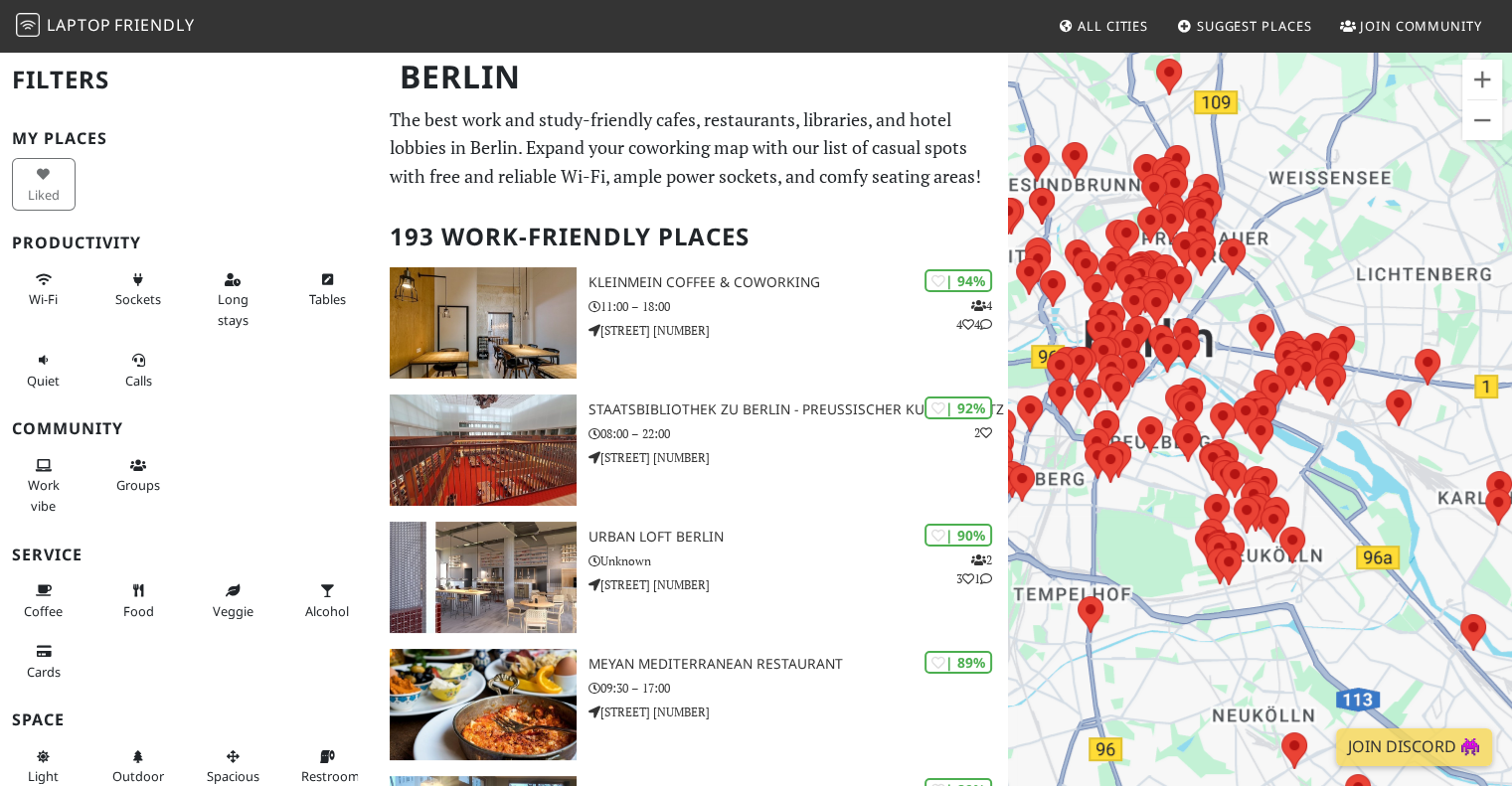 click on "To navigate, press the arrow keys." at bounding box center [1260, 442] 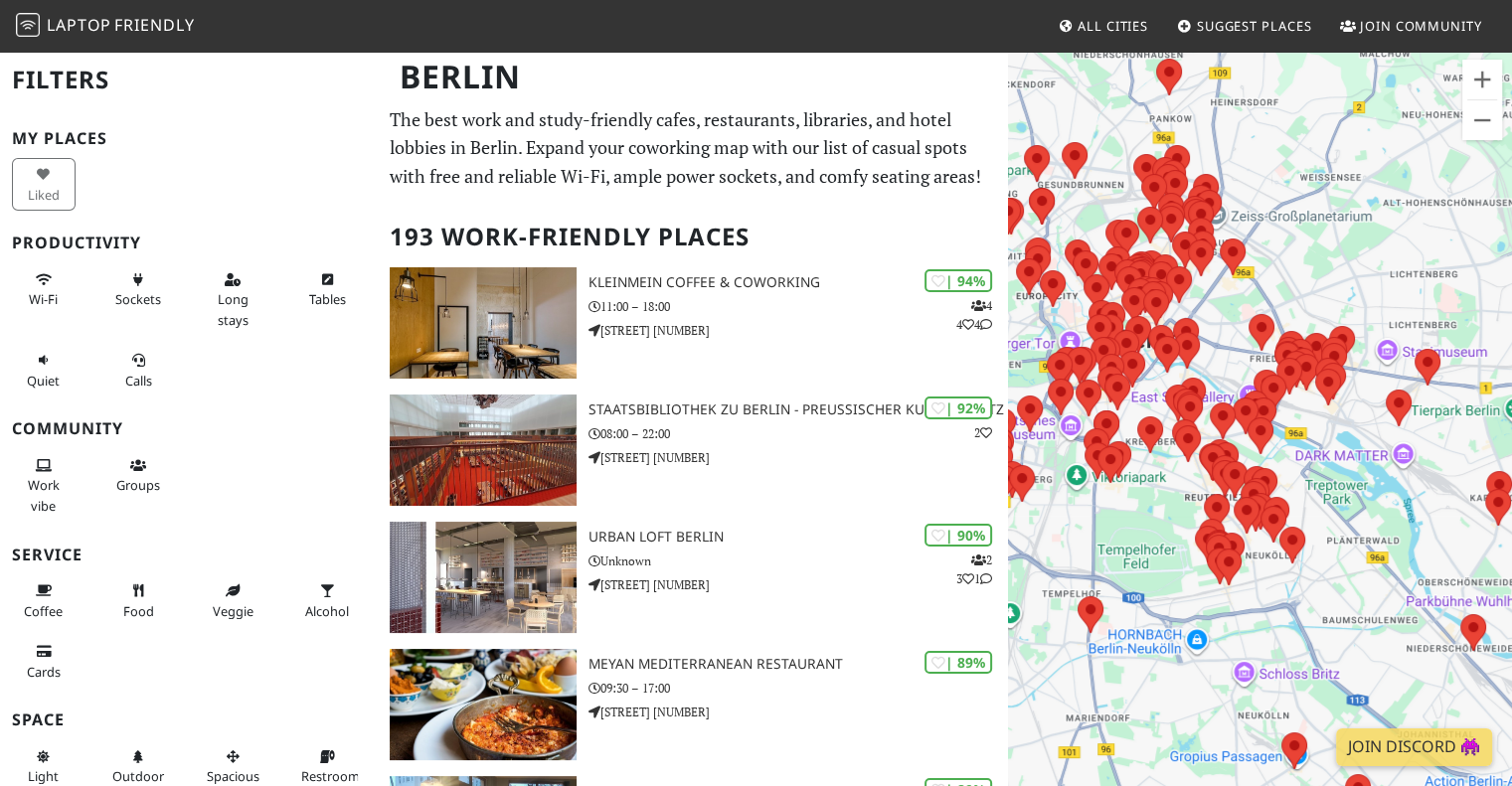click on "To navigate, press the arrow keys." at bounding box center [1260, 442] 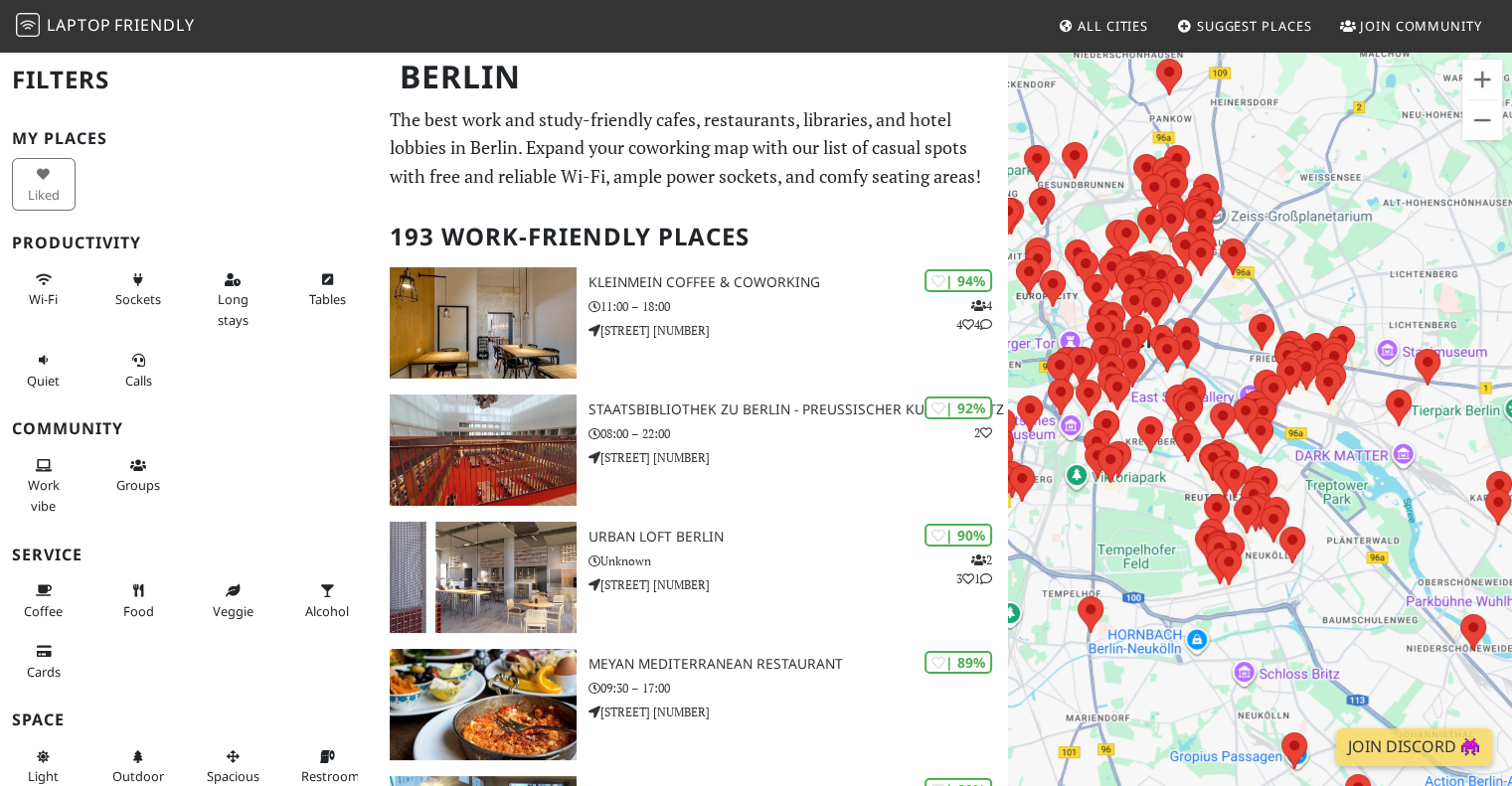 click on "To navigate, press the arrow keys." at bounding box center (1260, 442) 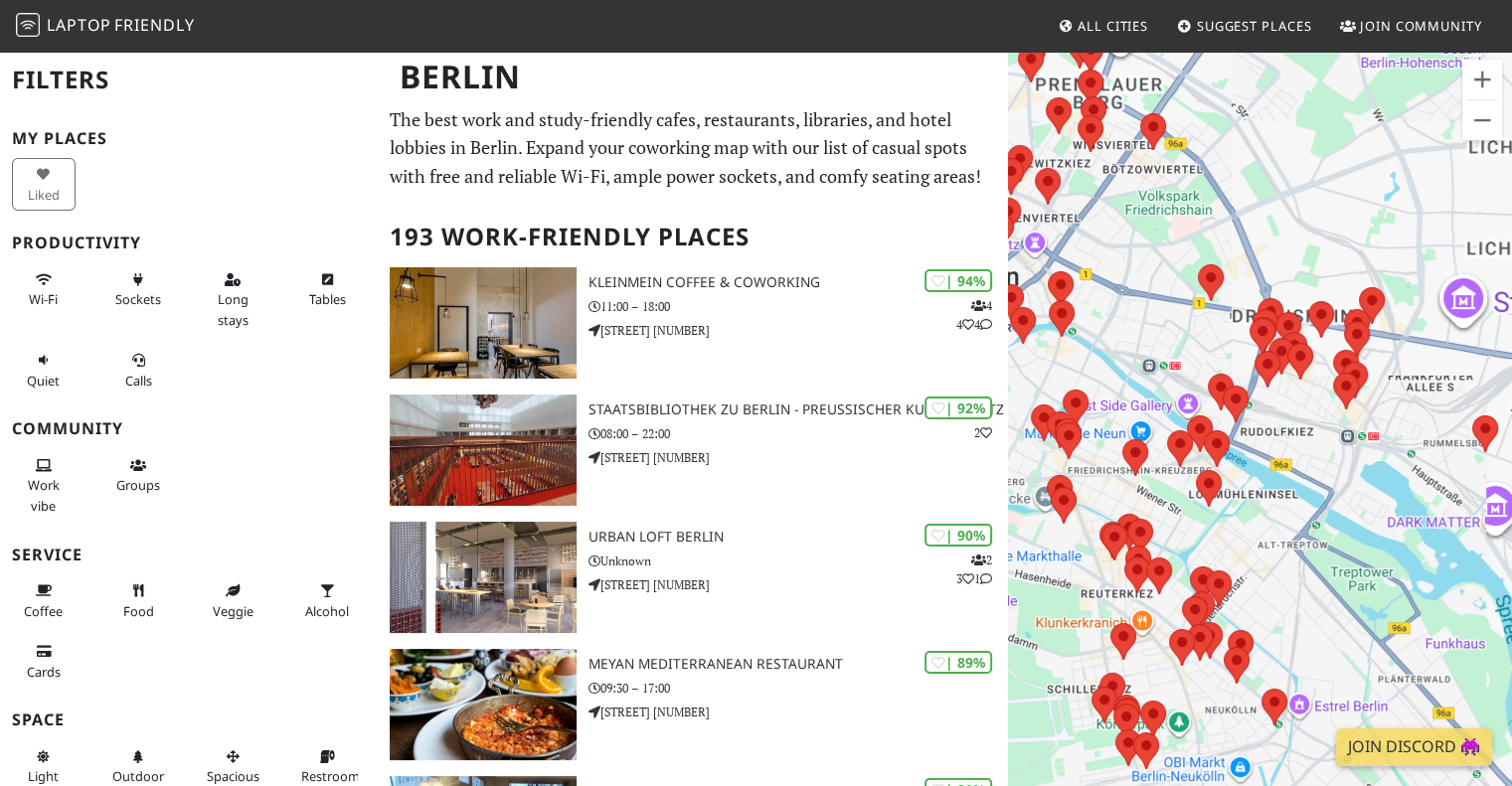 click on "To navigate, press the arrow keys." at bounding box center (1260, 442) 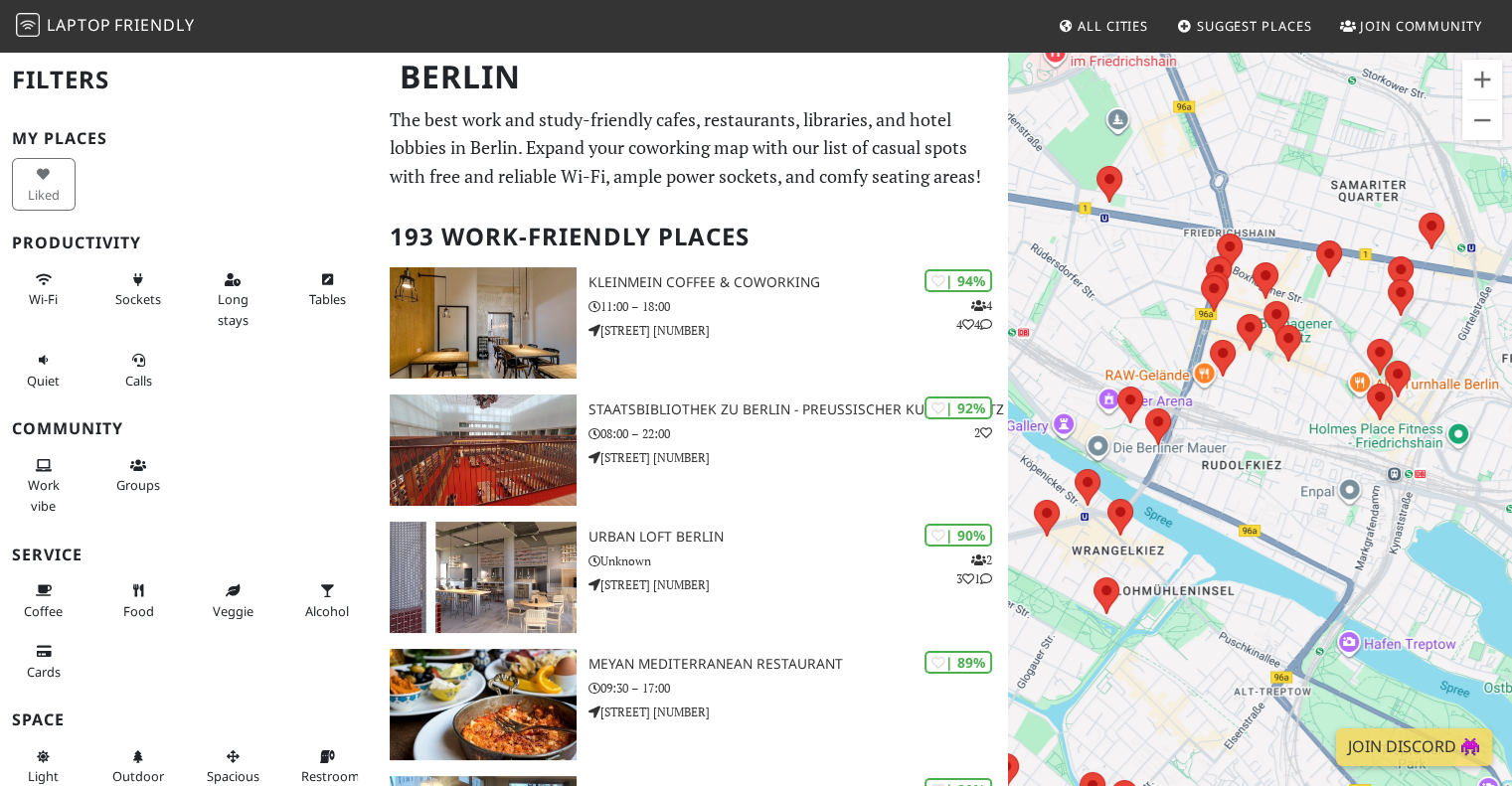 click on "To navigate, press the arrow keys." at bounding box center [1260, 442] 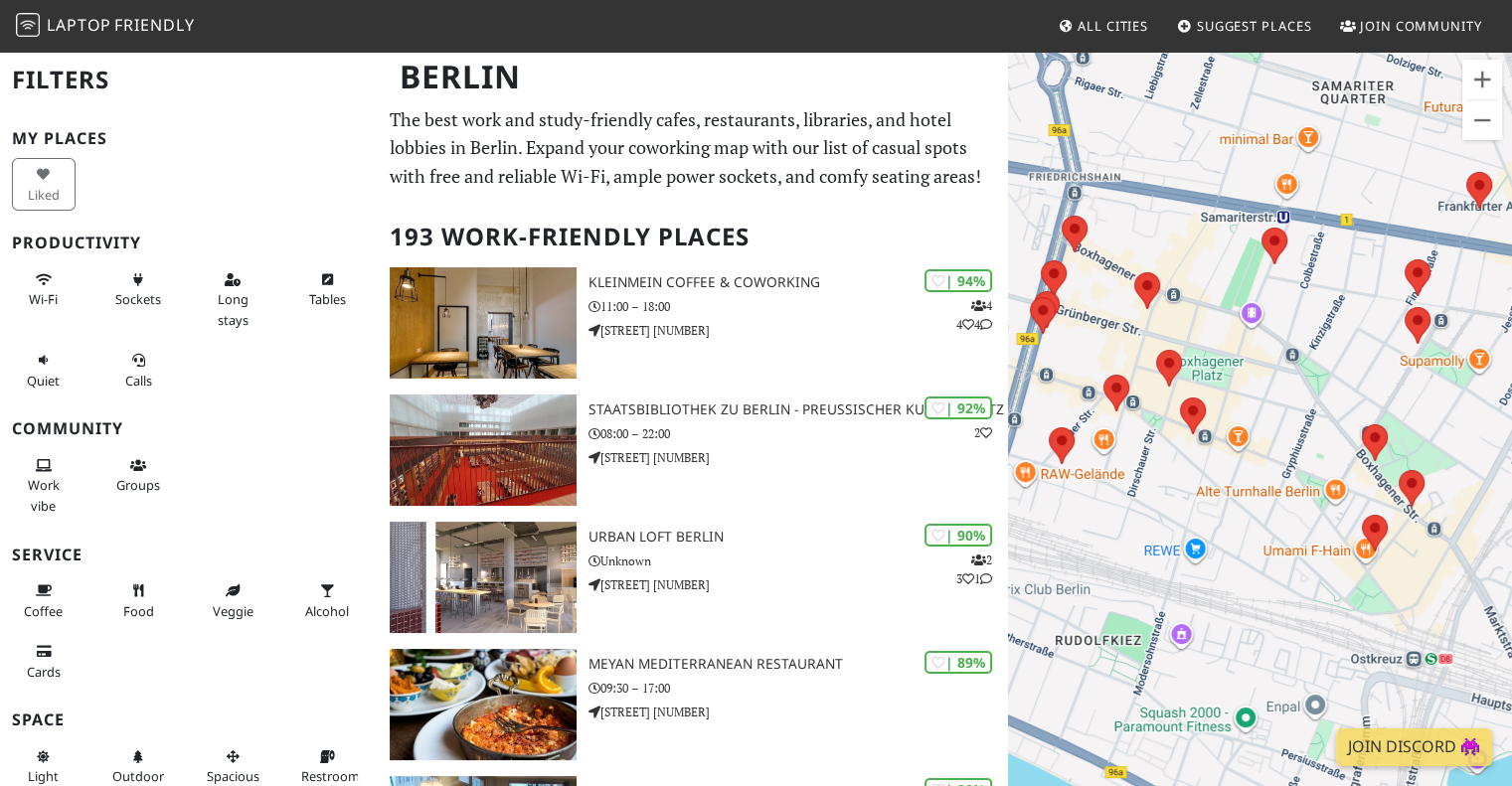 drag, startPoint x: 1272, startPoint y: 392, endPoint x: 1195, endPoint y: 501, distance: 133.45411 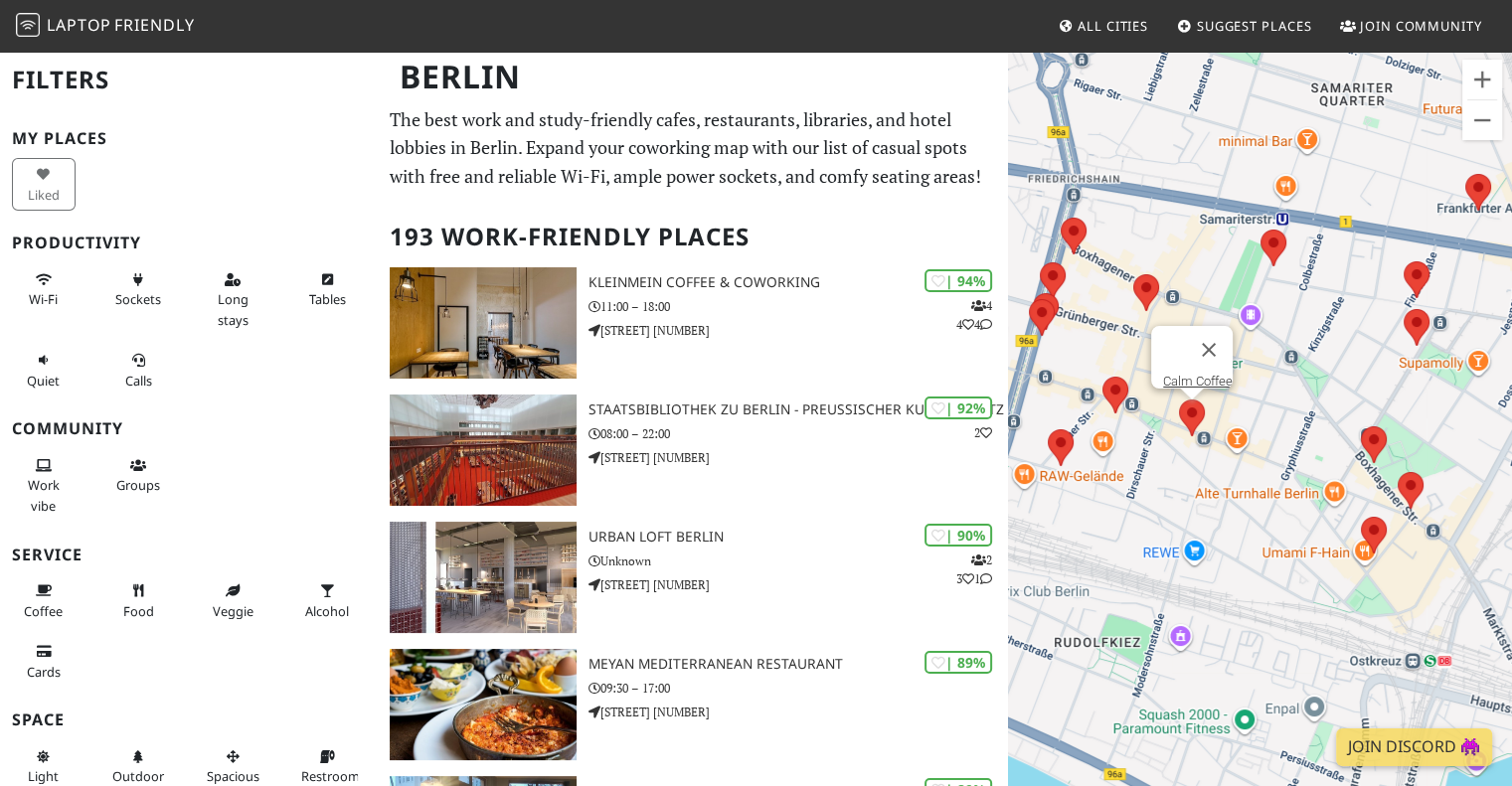 click at bounding box center [1179, 399] 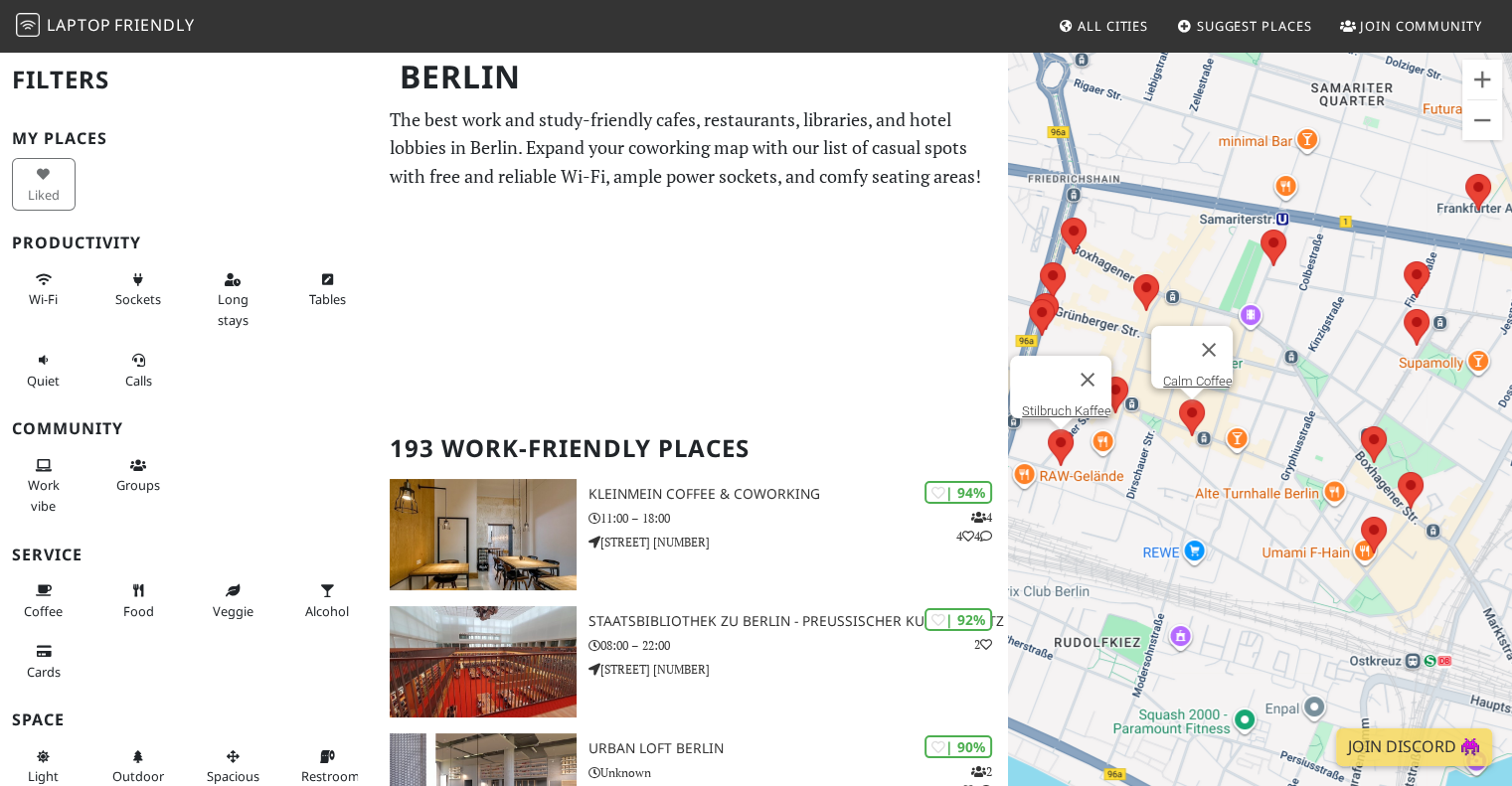 click on "To navigate, press the arrow keys. Calm Coffee Stilbruch Kaffee" at bounding box center (1260, 442) 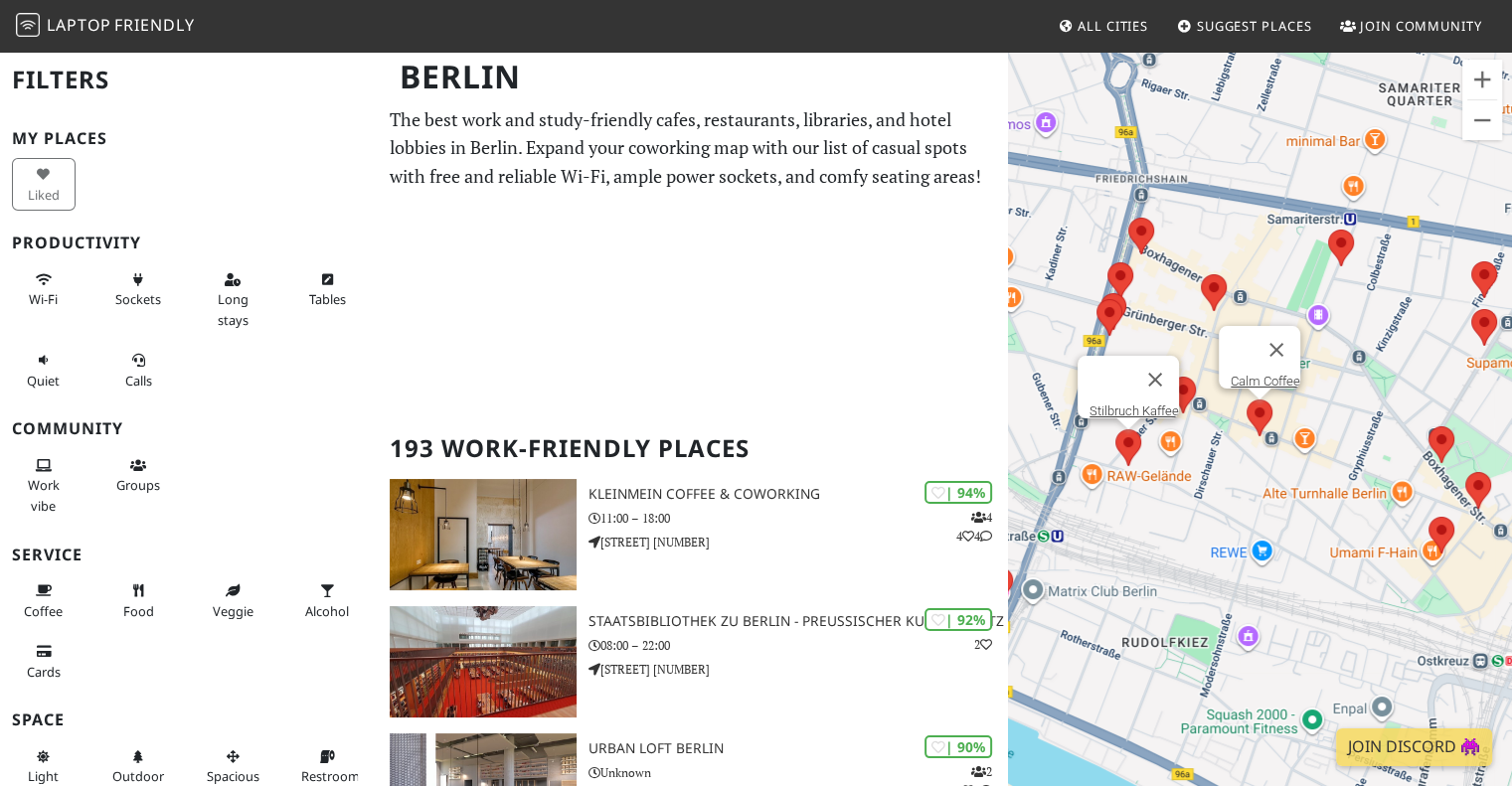 click at bounding box center [1115, 429] 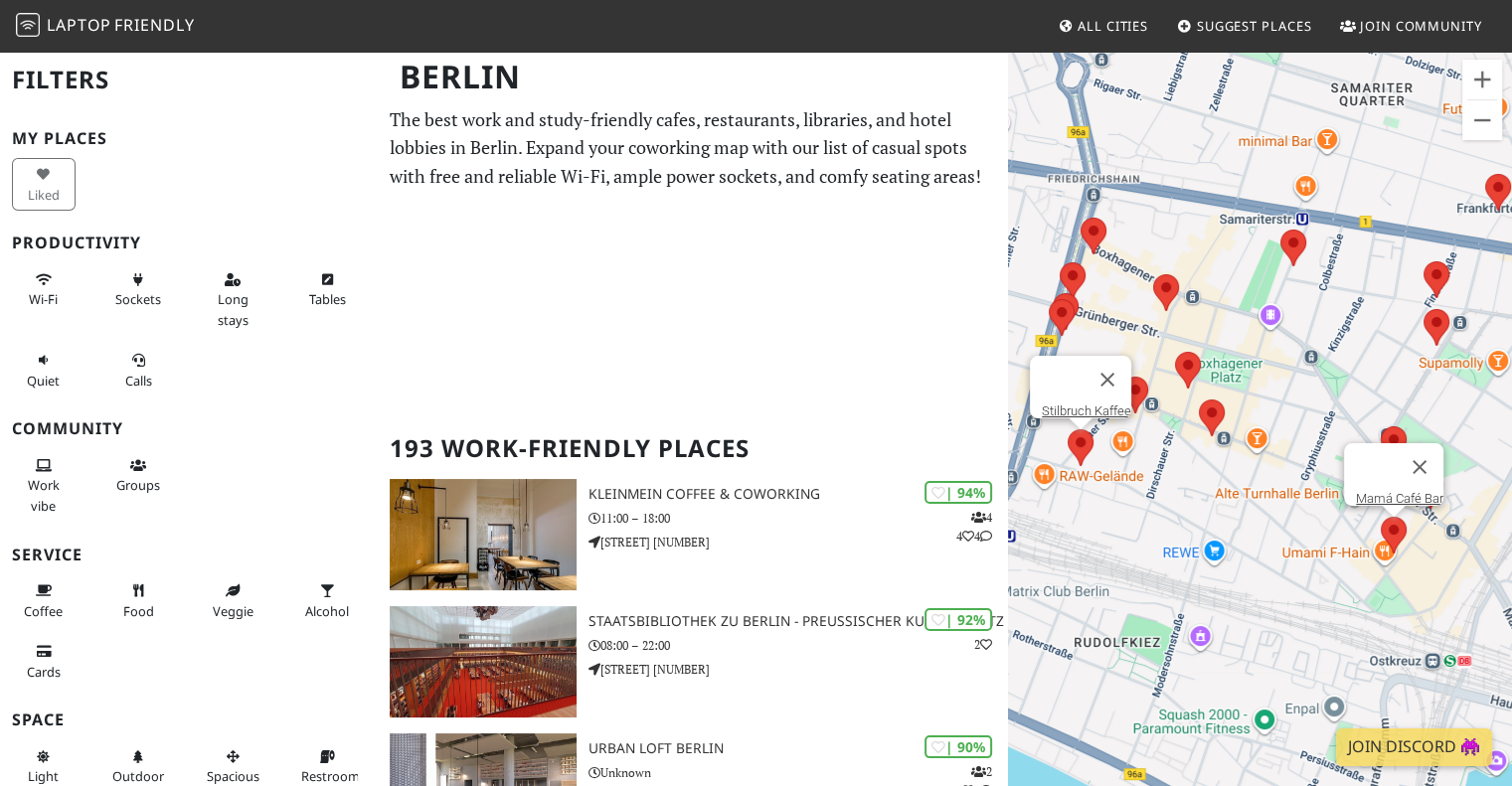 click at bounding box center (1381, 517) 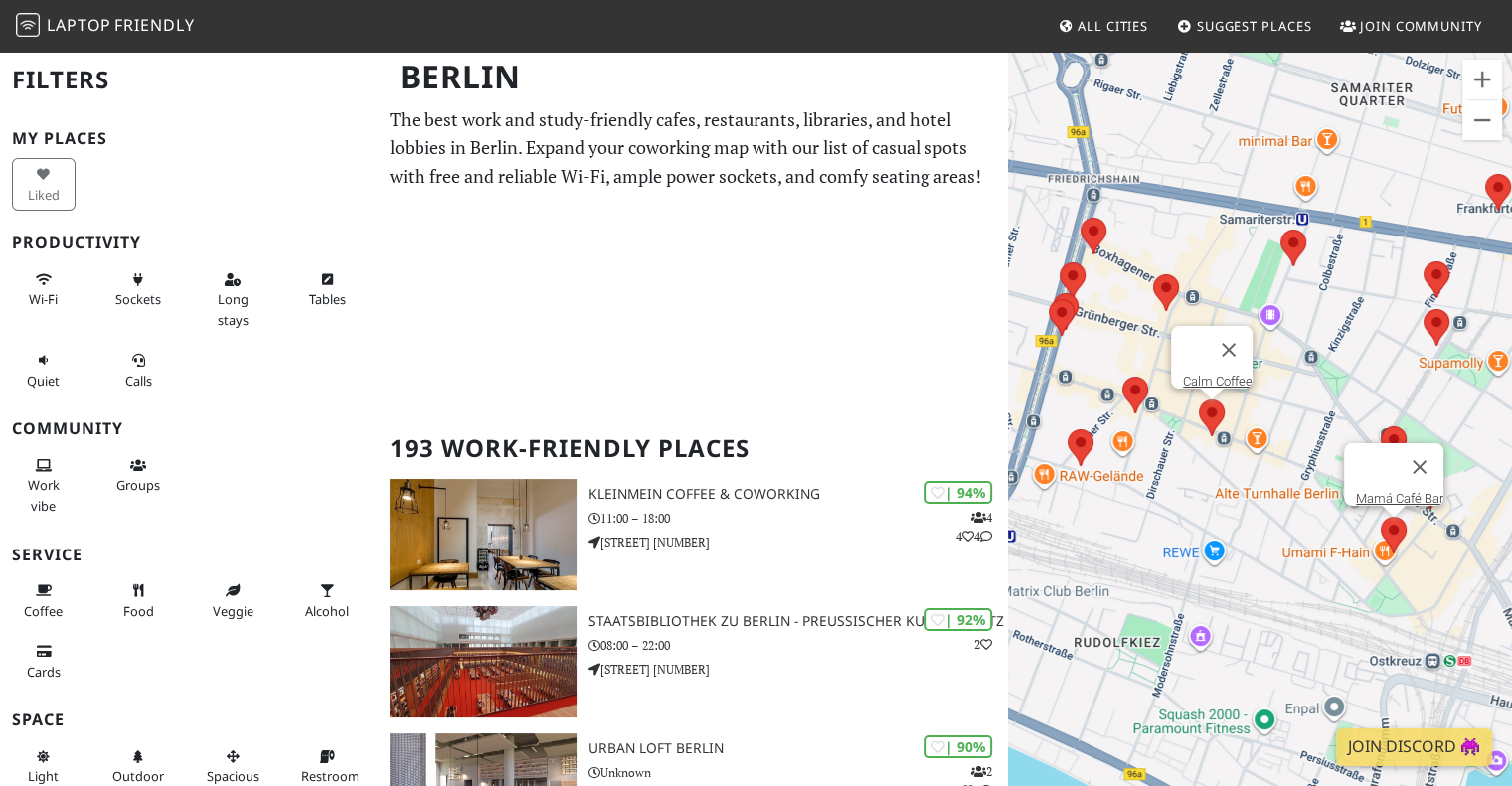 click at bounding box center (1199, 399) 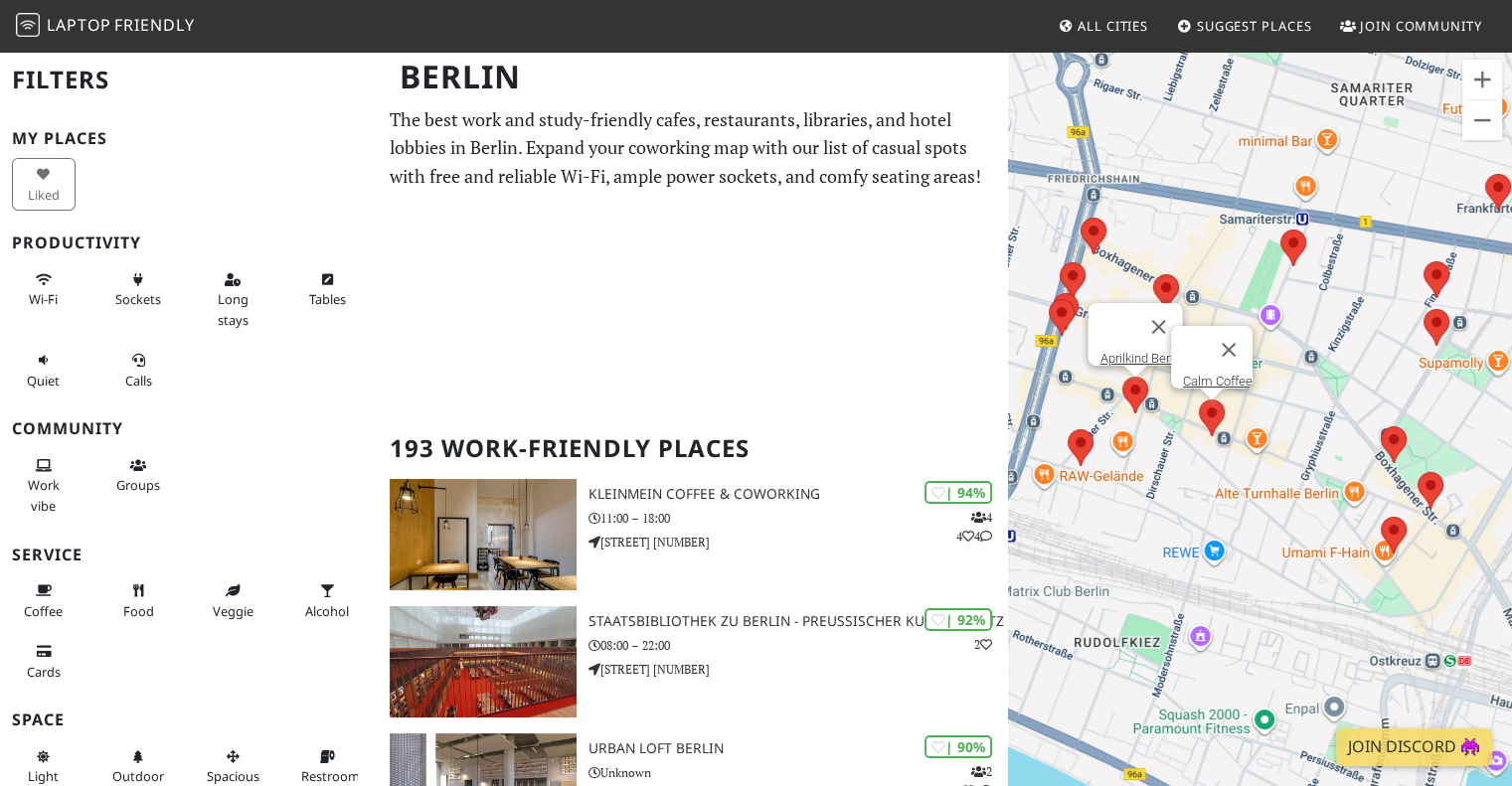 click at bounding box center [1122, 377] 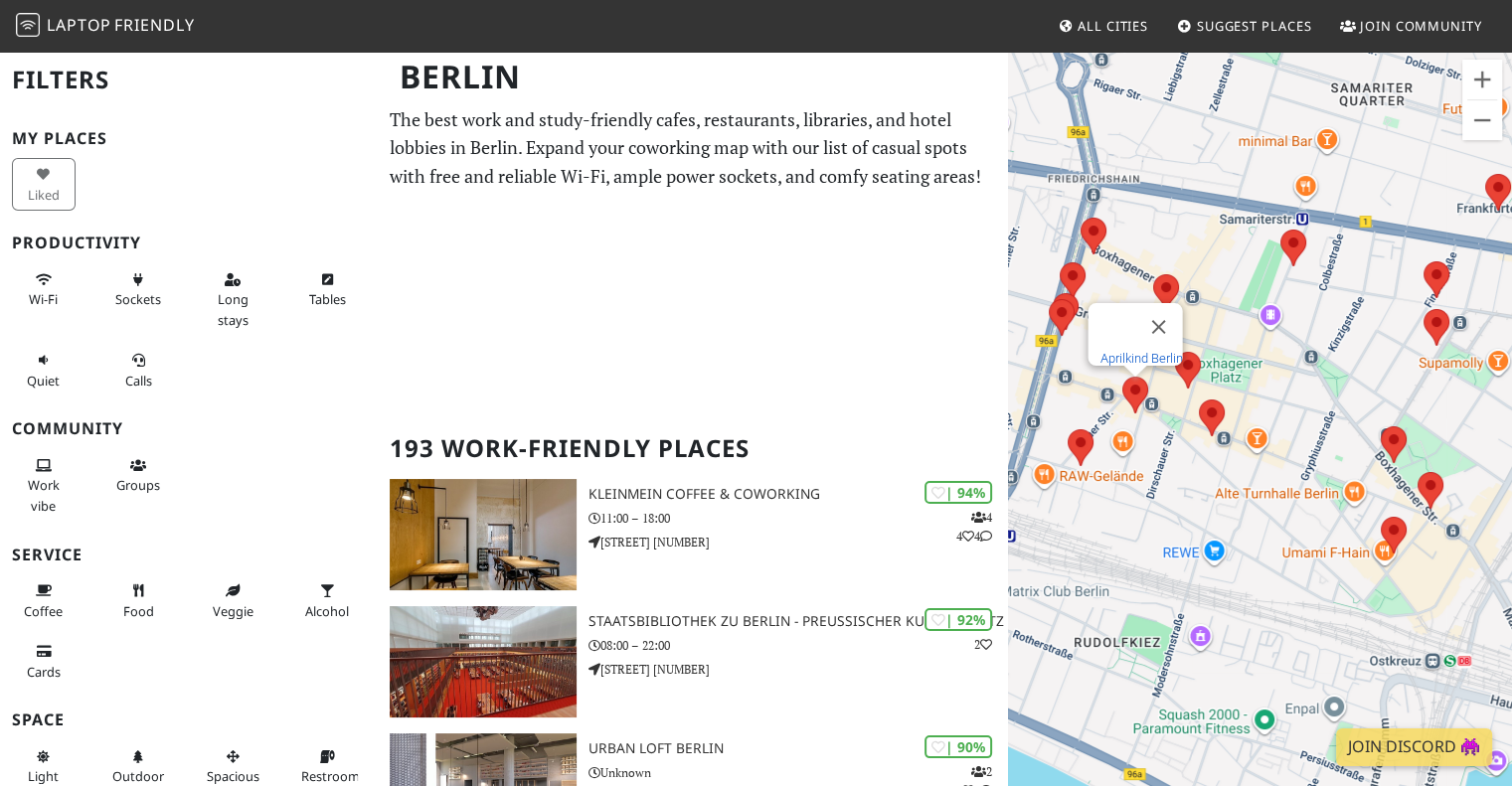 click on "Aprilkind Berlin" at bounding box center (1140, 358) 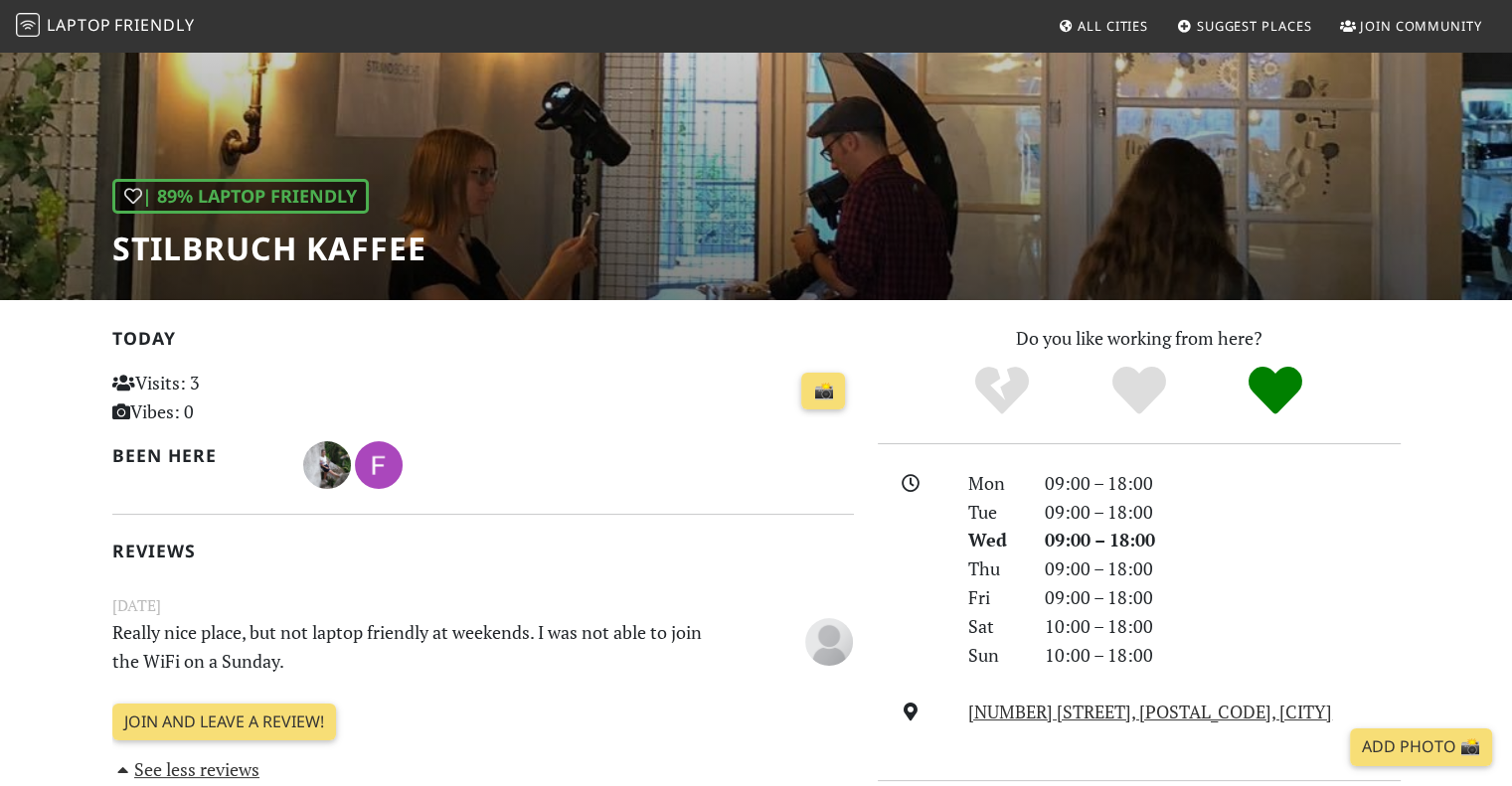 scroll, scrollTop: 282, scrollLeft: 0, axis: vertical 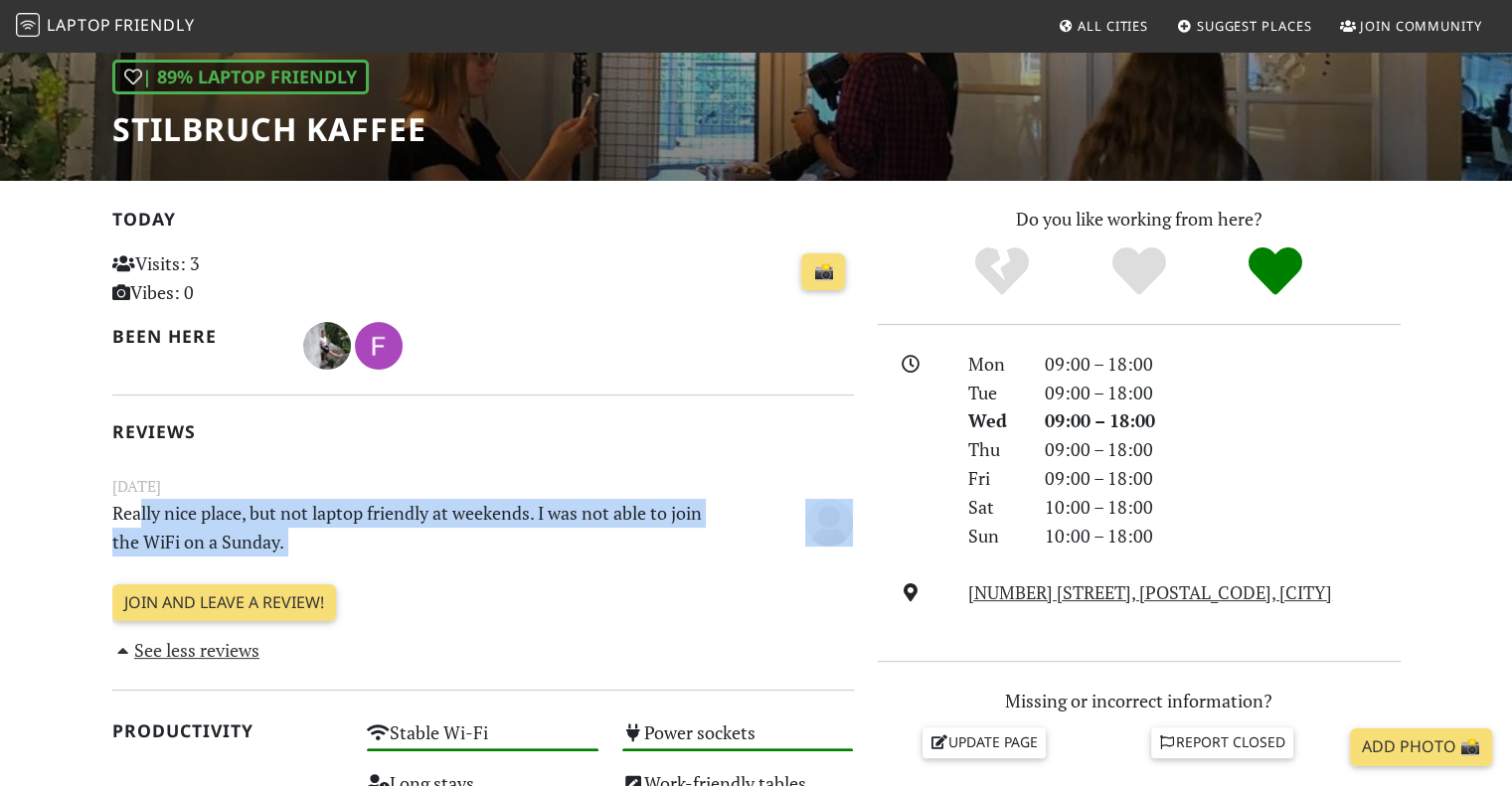 drag, startPoint x: 142, startPoint y: 522, endPoint x: 341, endPoint y: 570, distance: 204.70711 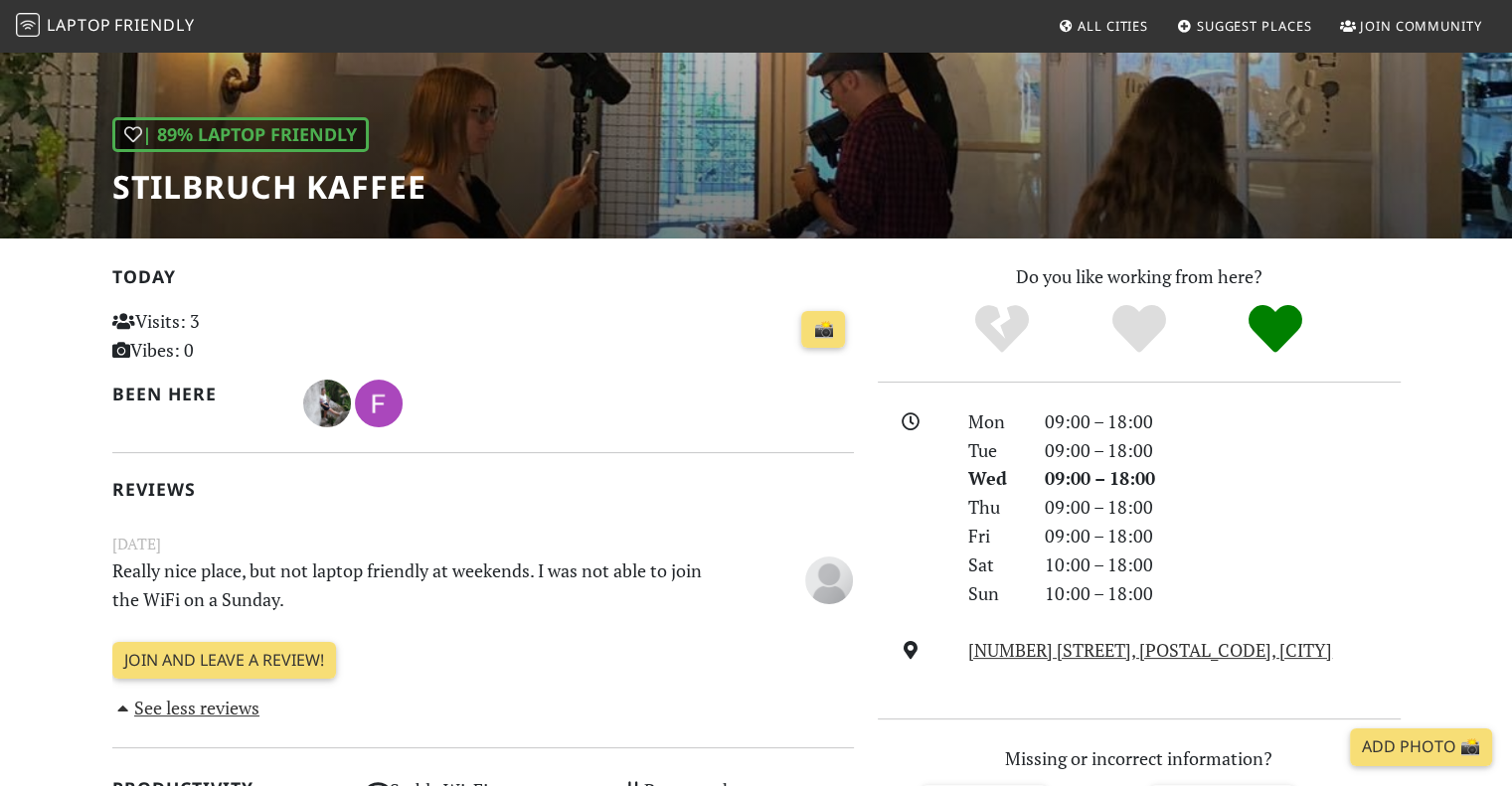 scroll, scrollTop: 0, scrollLeft: 0, axis: both 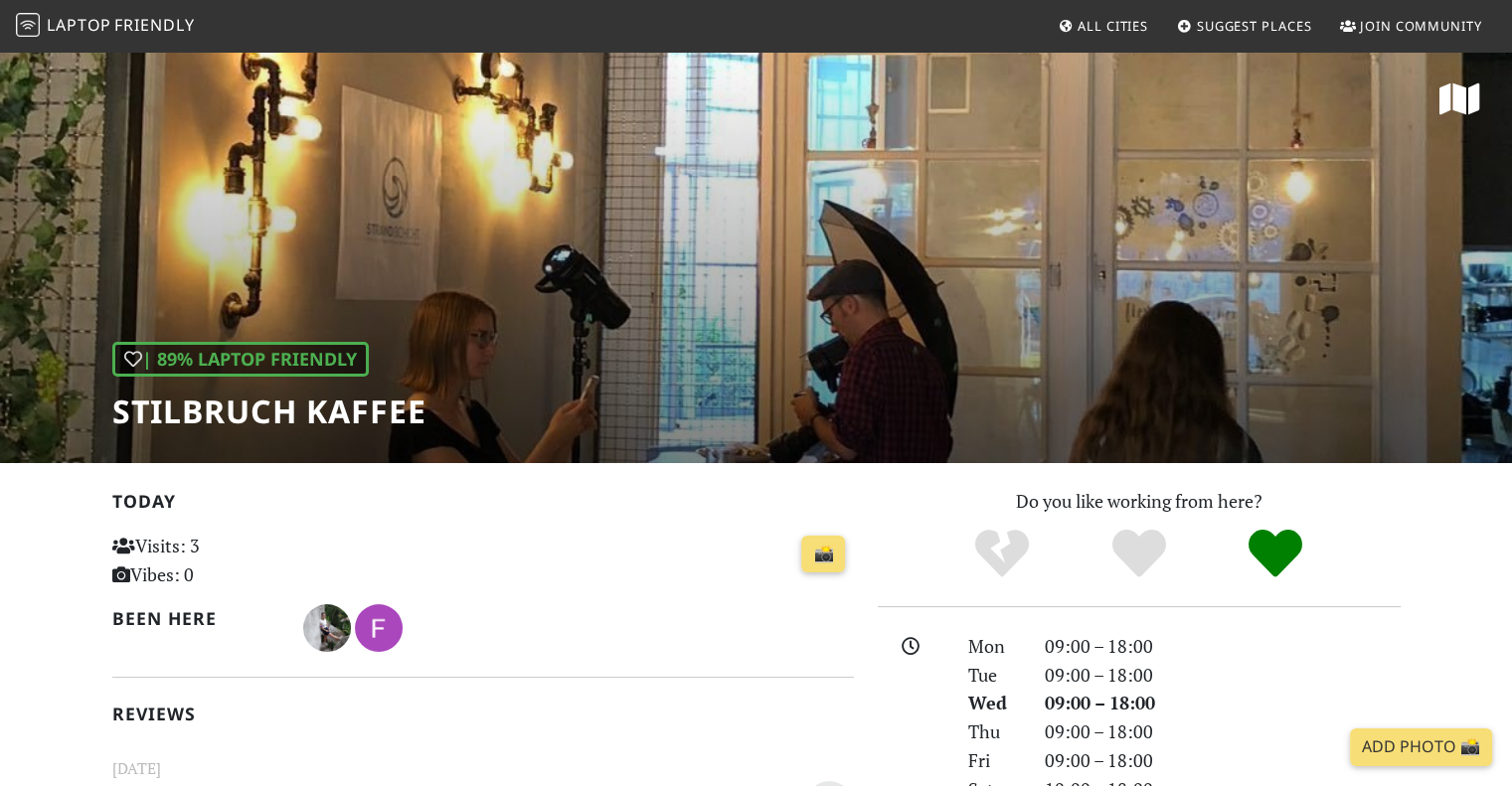 click on "| 89% Laptop Friendly
Stilbruch Kaffee" at bounding box center (756, 256) 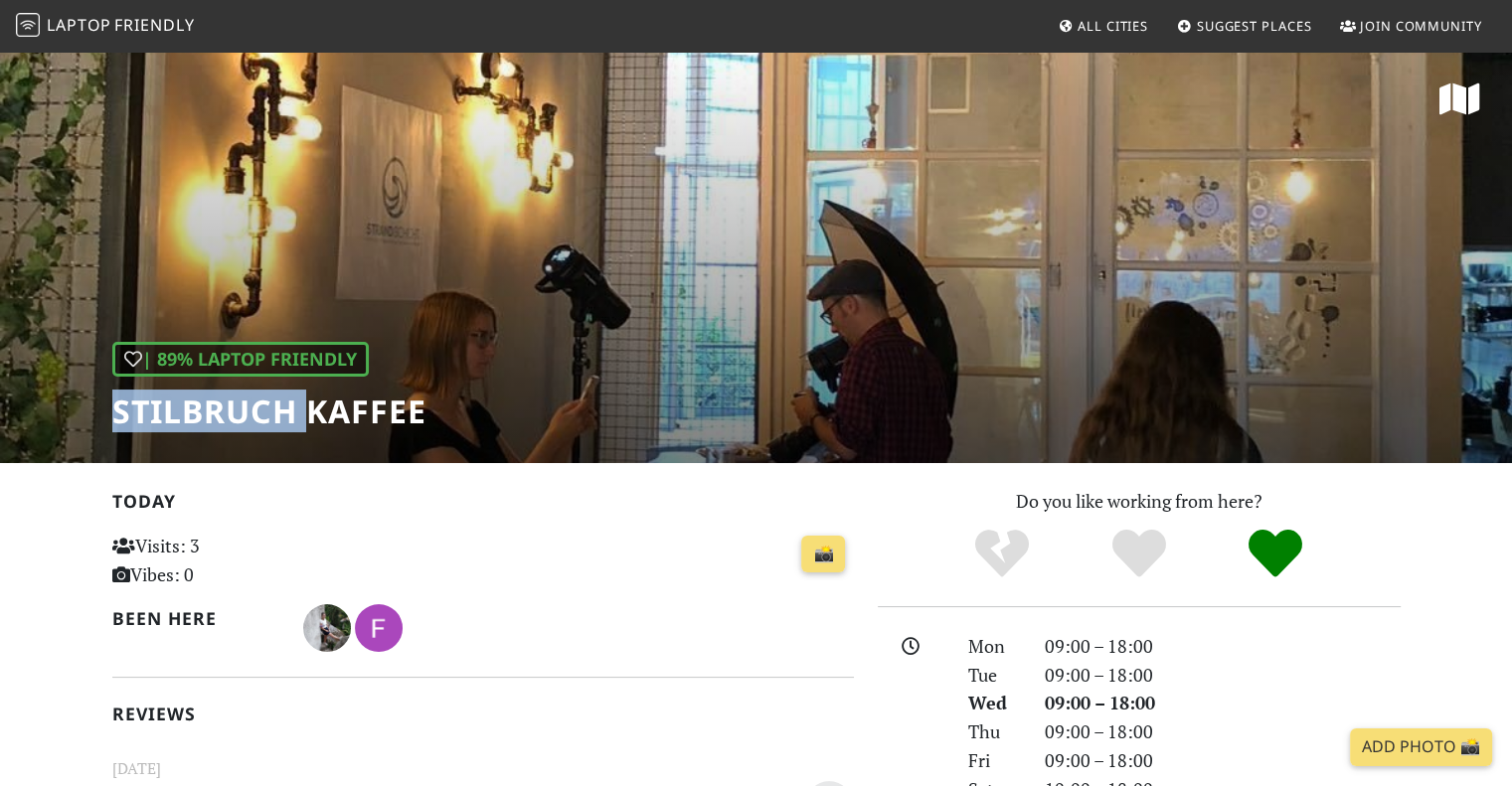 click on "Stilbruch Kaffee" at bounding box center (269, 411) 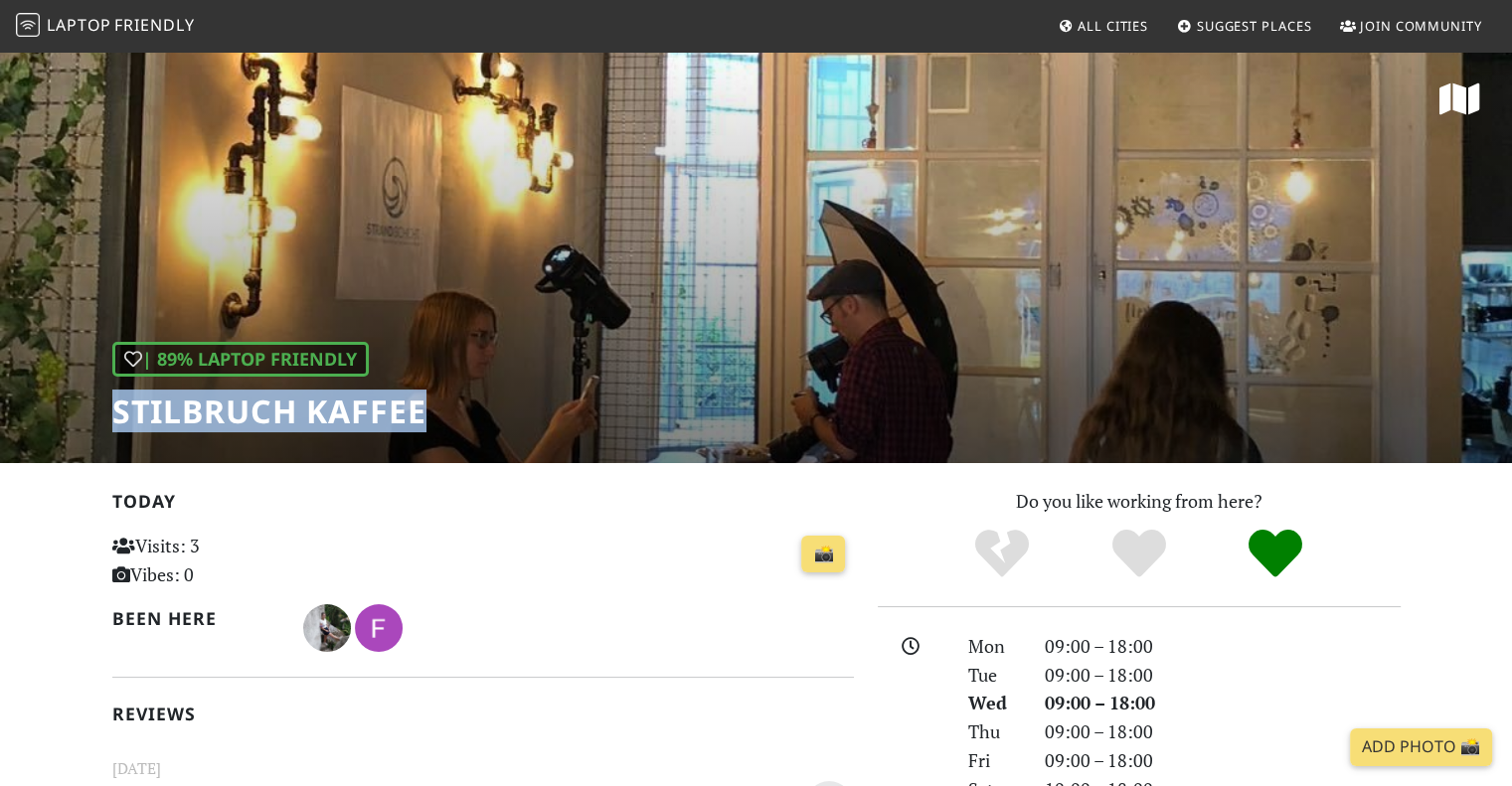 click on "Stilbruch Kaffee" at bounding box center [269, 411] 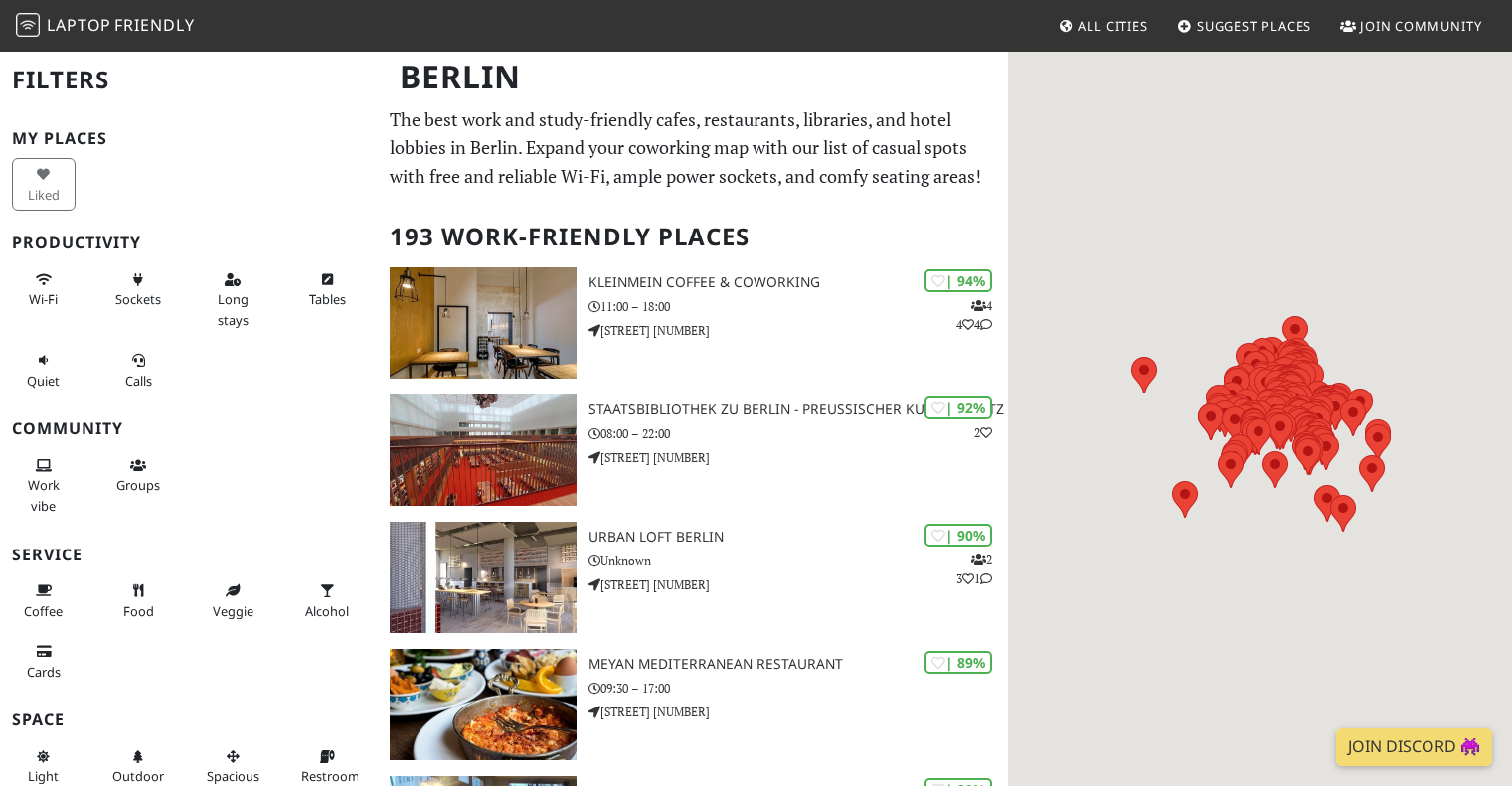 scroll, scrollTop: 0, scrollLeft: 0, axis: both 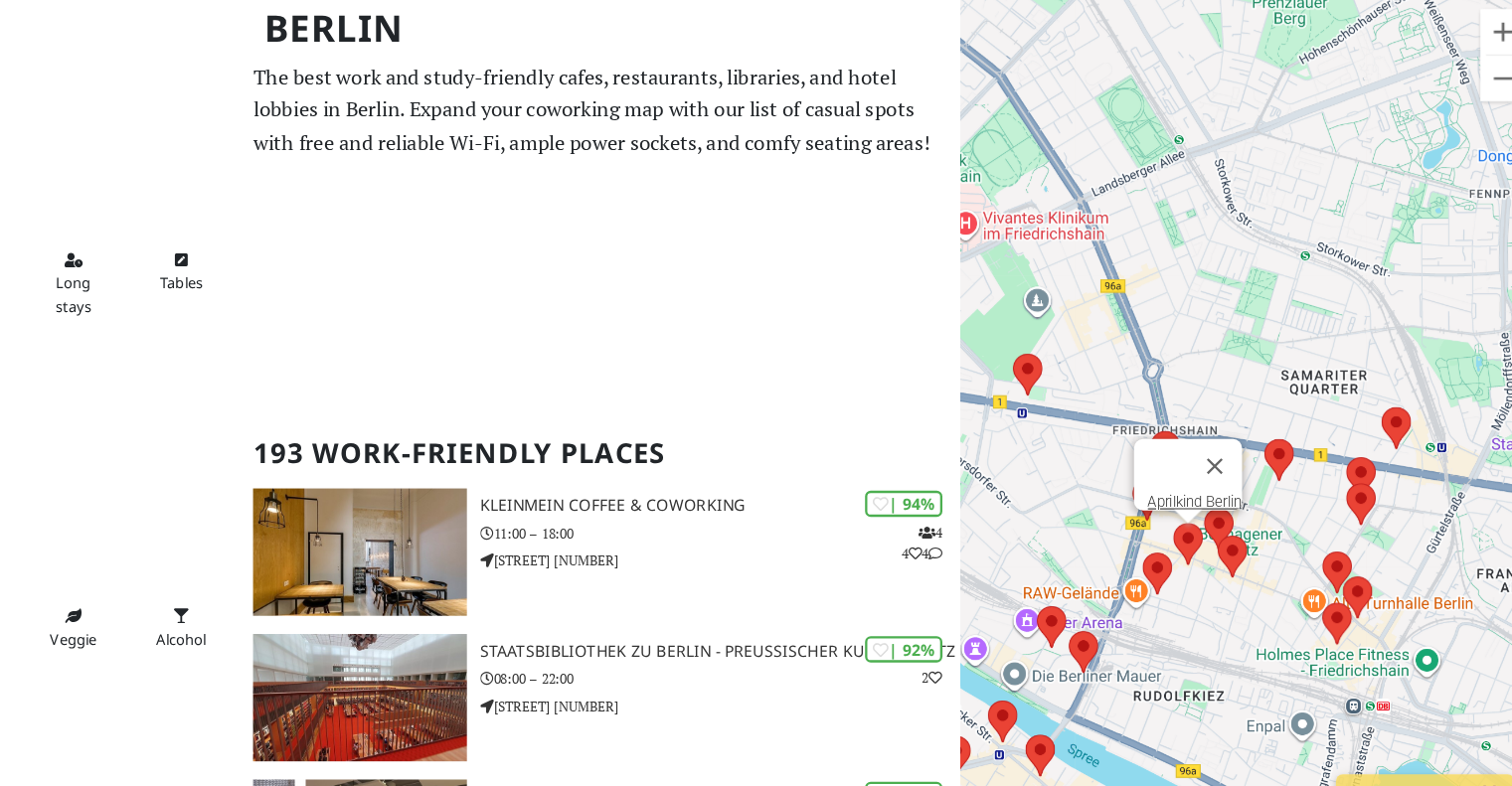 click at bounding box center (1194, 509) 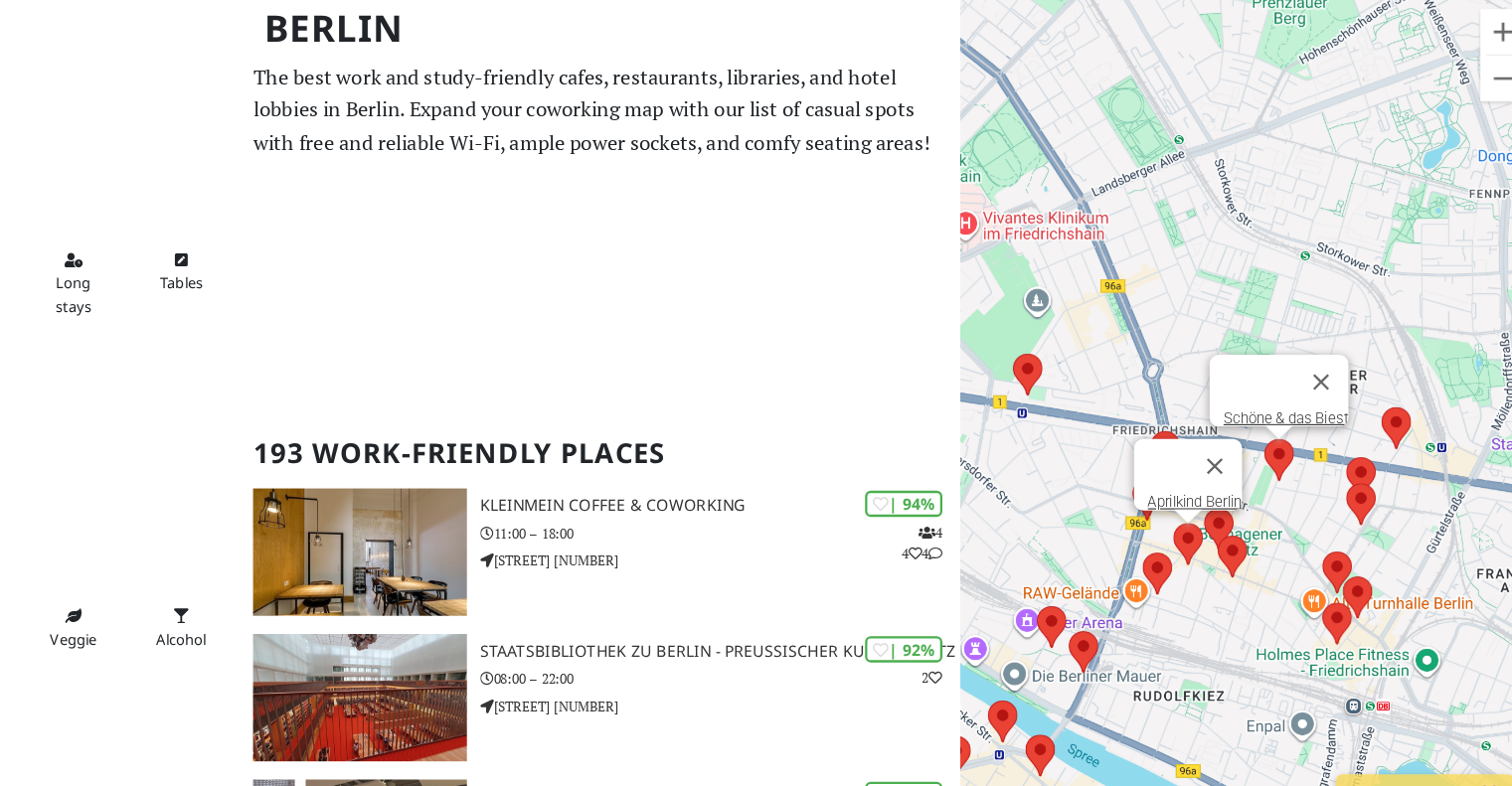 click at bounding box center [1273, 435] 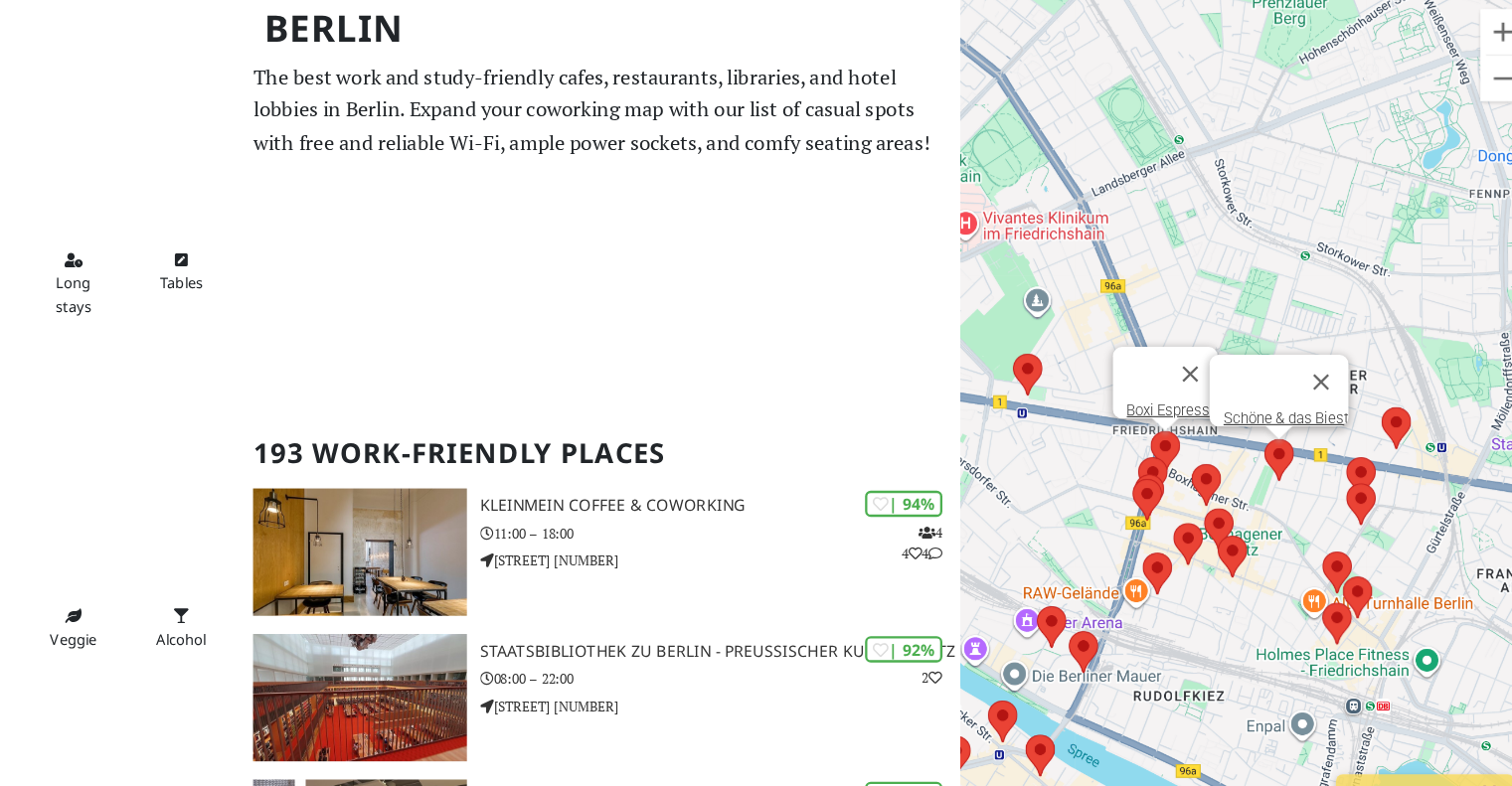 click at bounding box center (1174, 428) 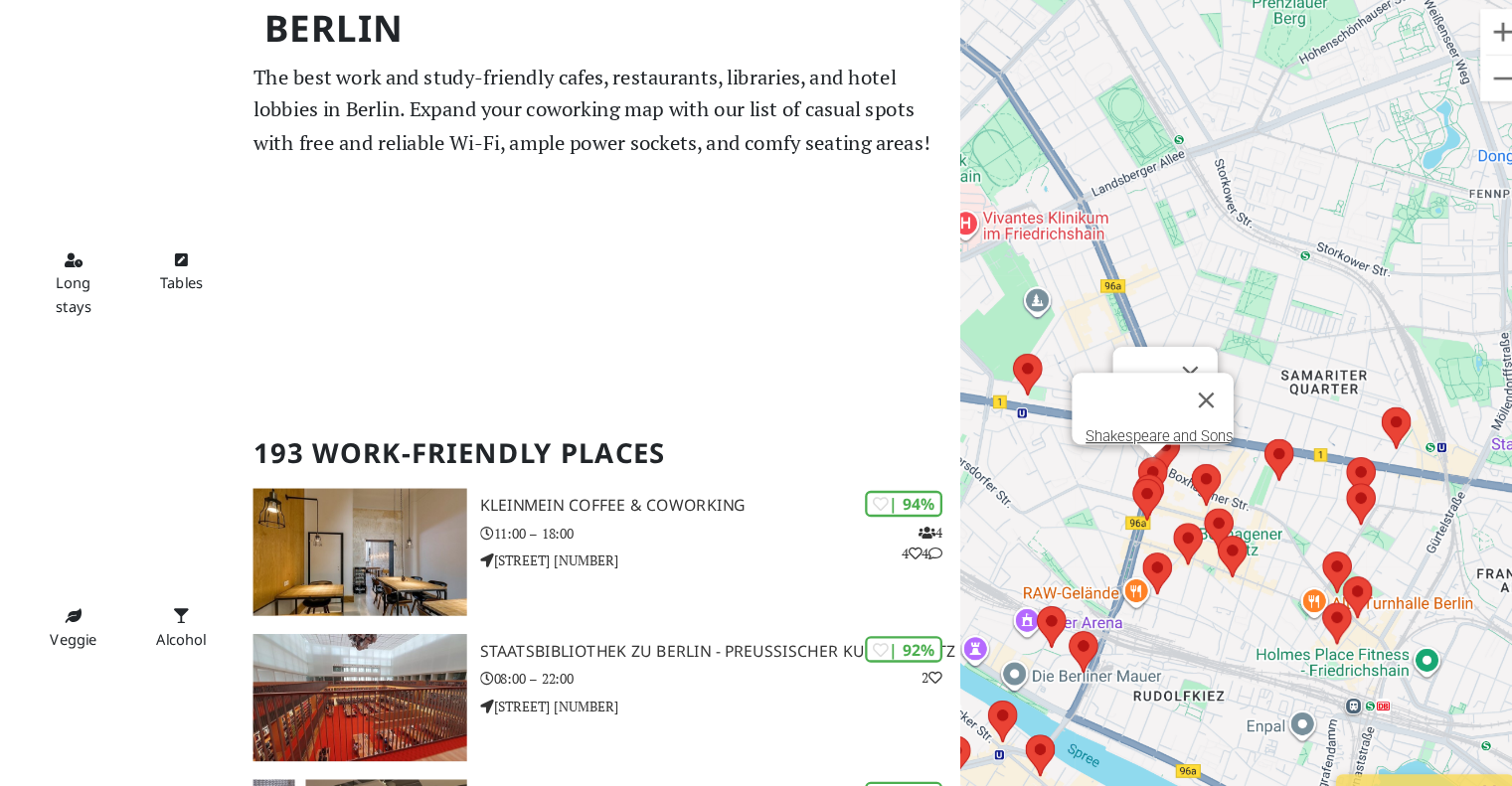 click at bounding box center (1163, 451) 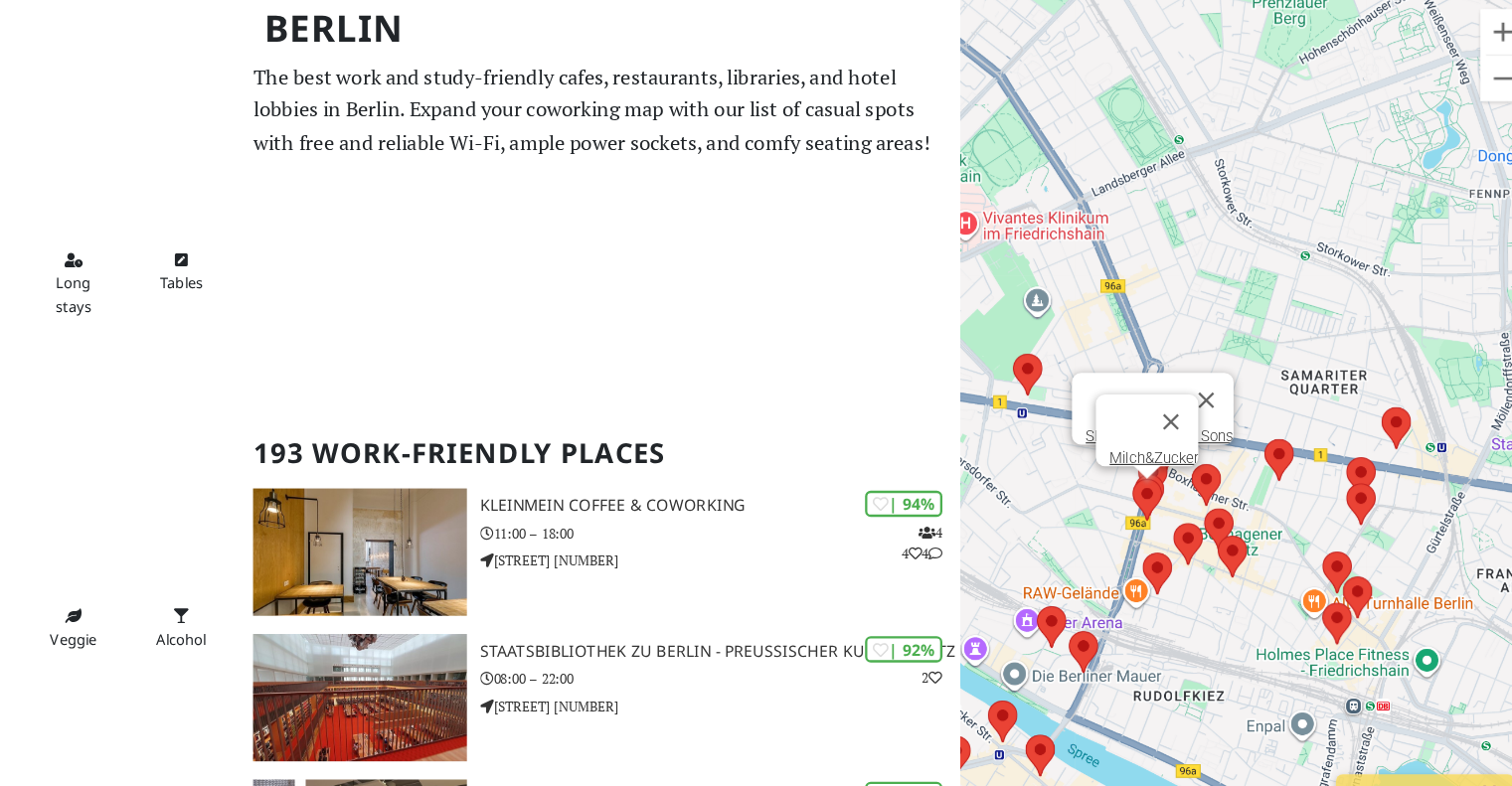 click at bounding box center (1158, 470) 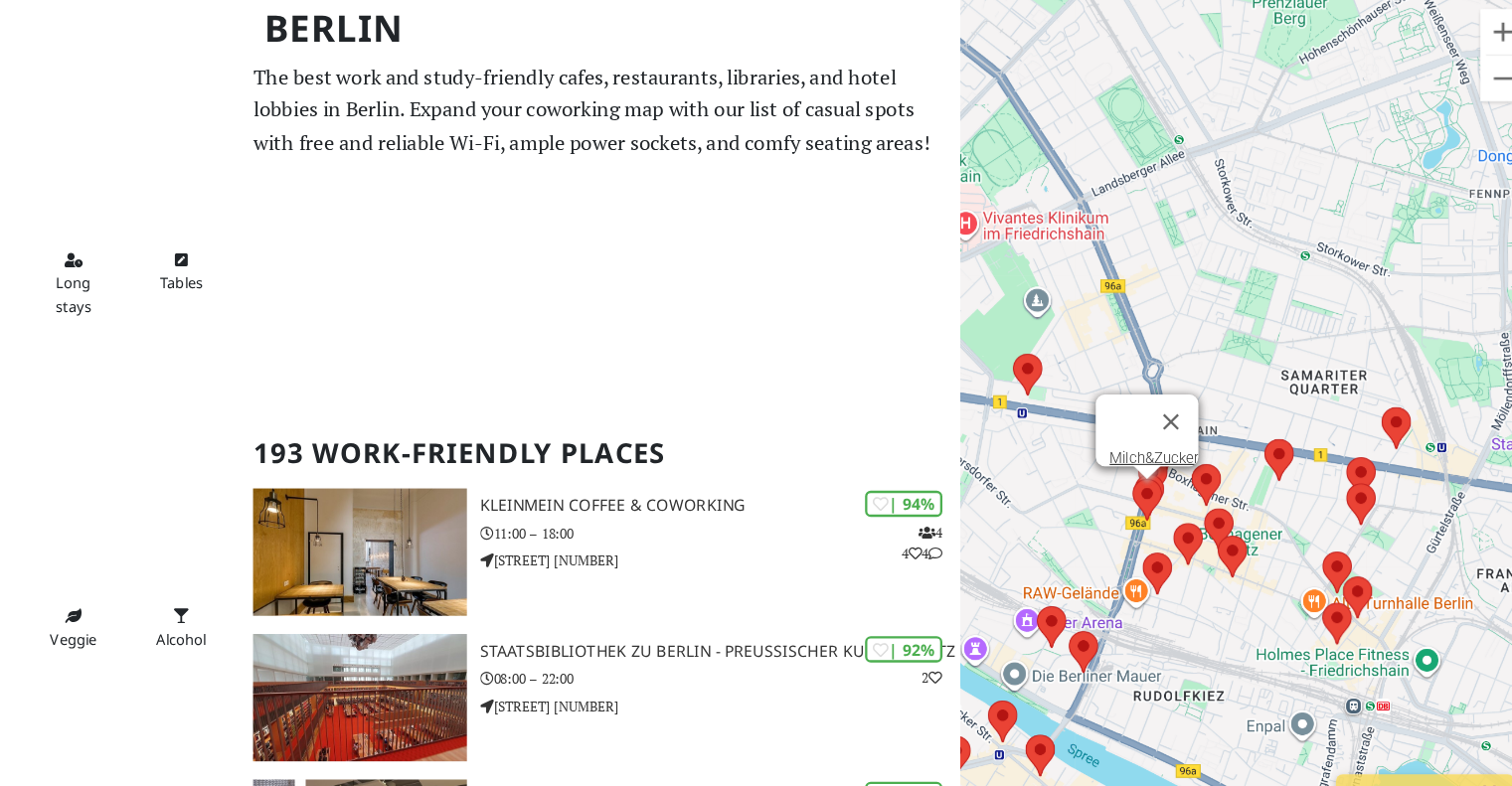 click at bounding box center (1158, 470) 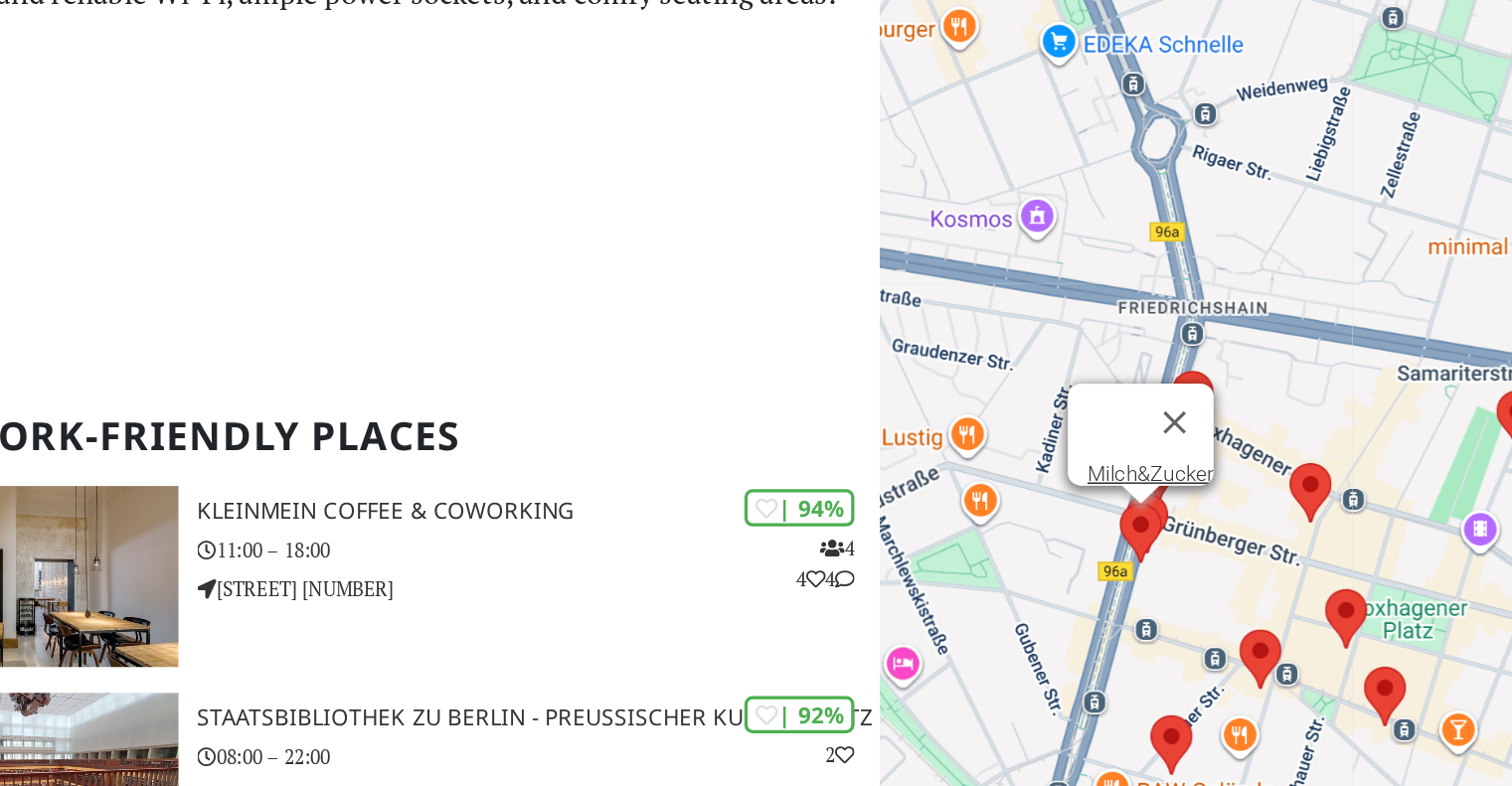 click at bounding box center [1155, 490] 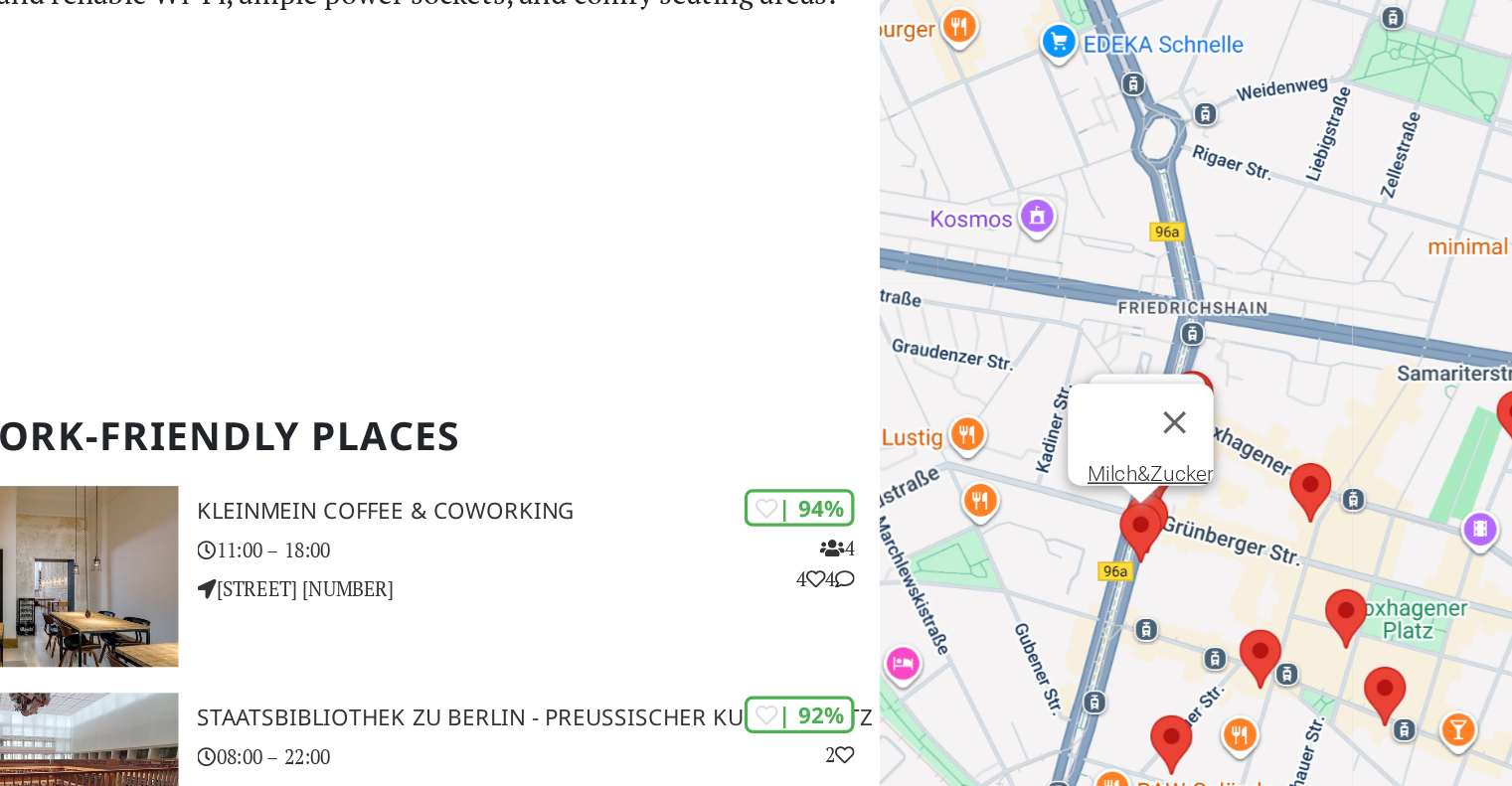 click at bounding box center (1159, 484) 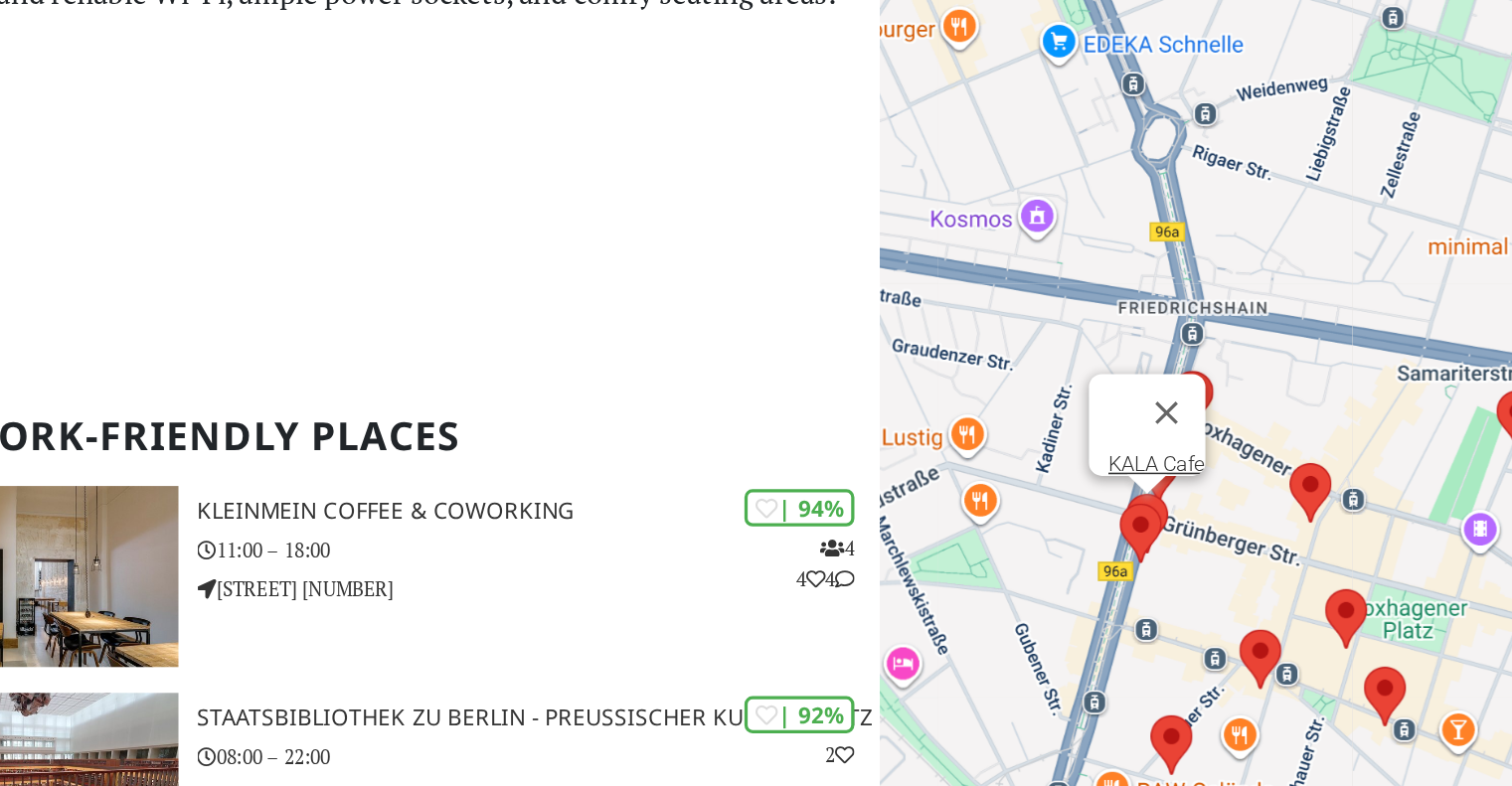 click on "To navigate, press the arrow keys. [CAFE_NAME]" at bounding box center [1260, 442] 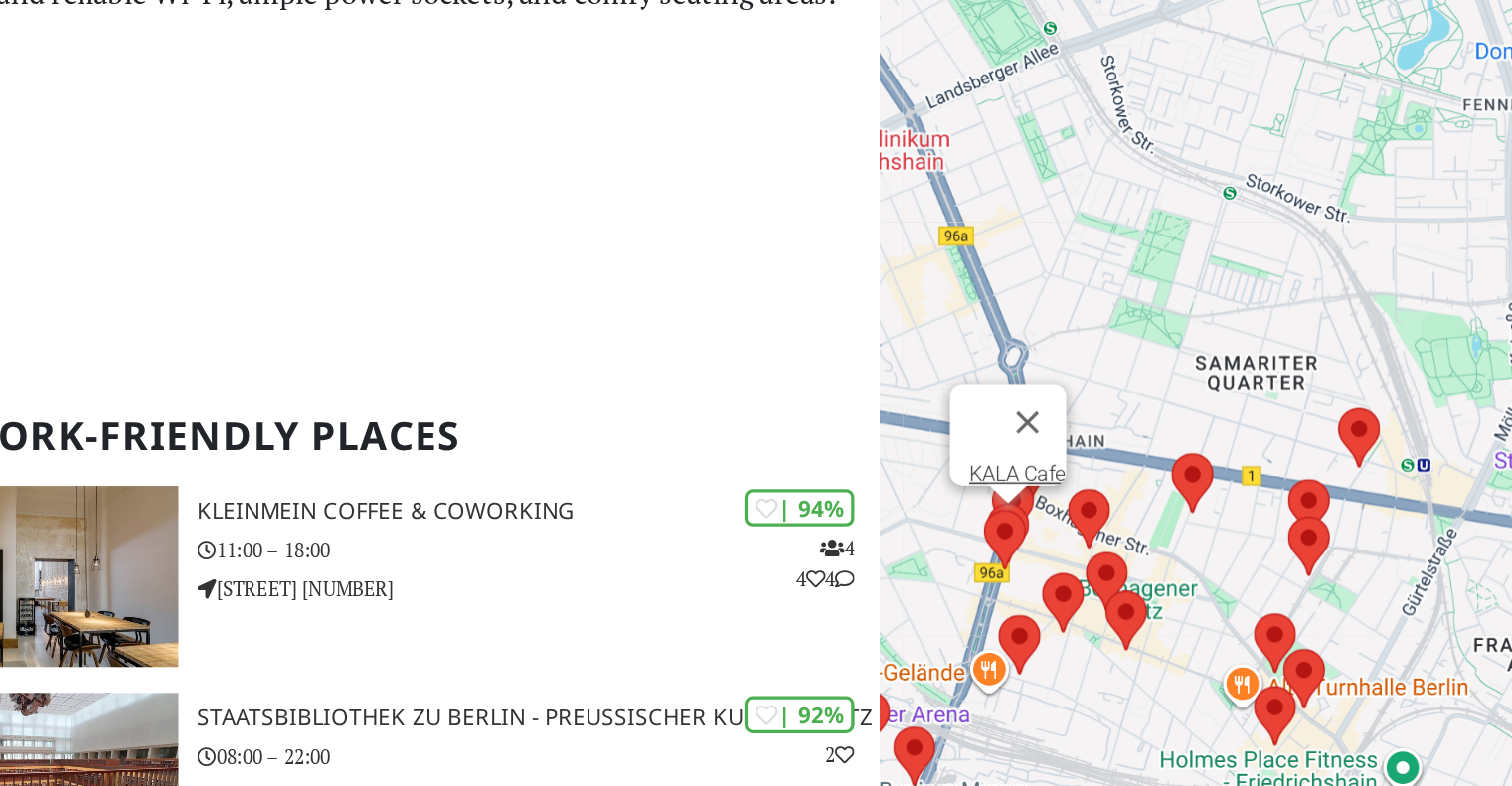 drag, startPoint x: 1238, startPoint y: 540, endPoint x: 1092, endPoint y: 534, distance: 146.12324 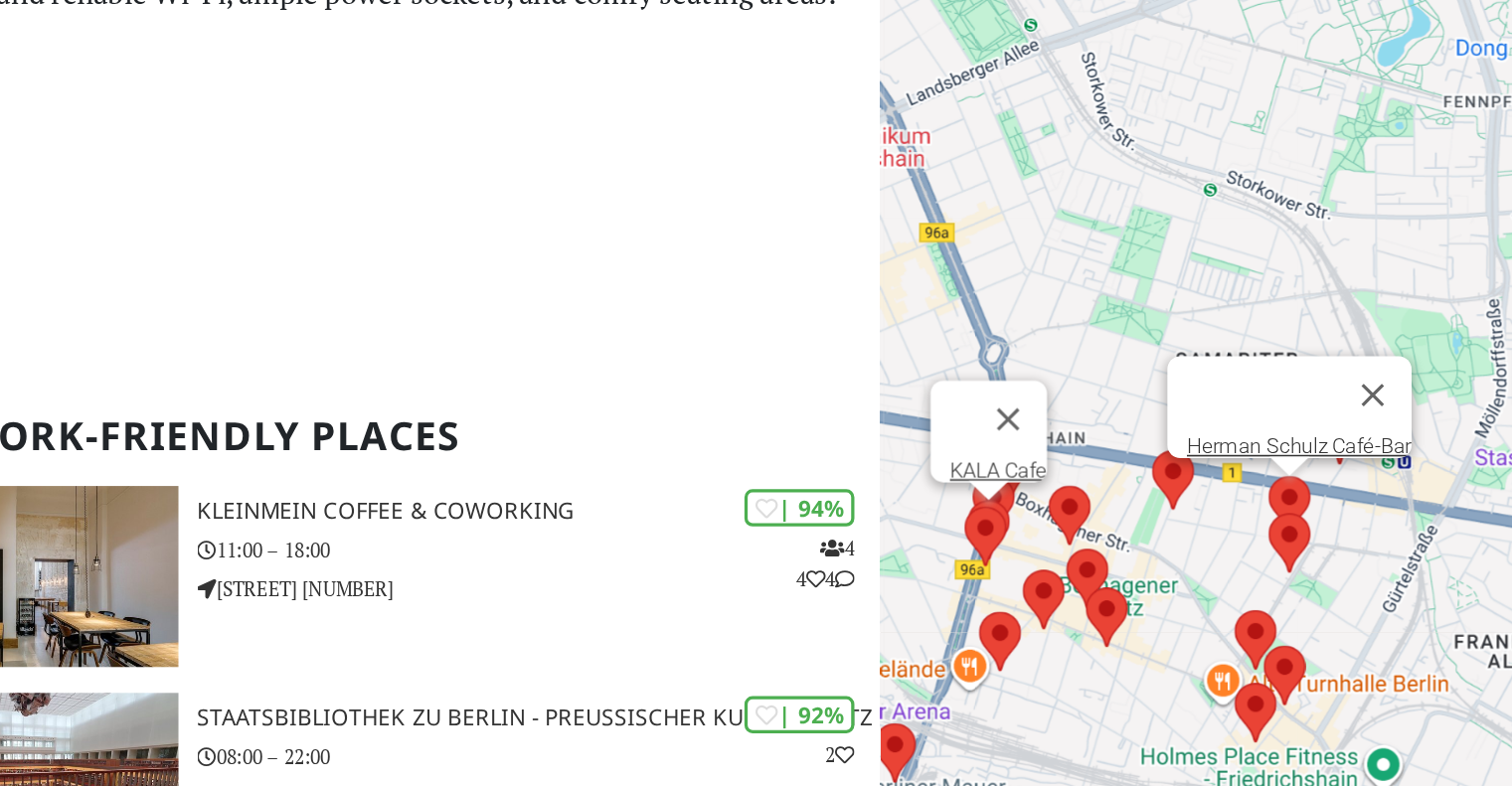 click at bounding box center (1247, 473) 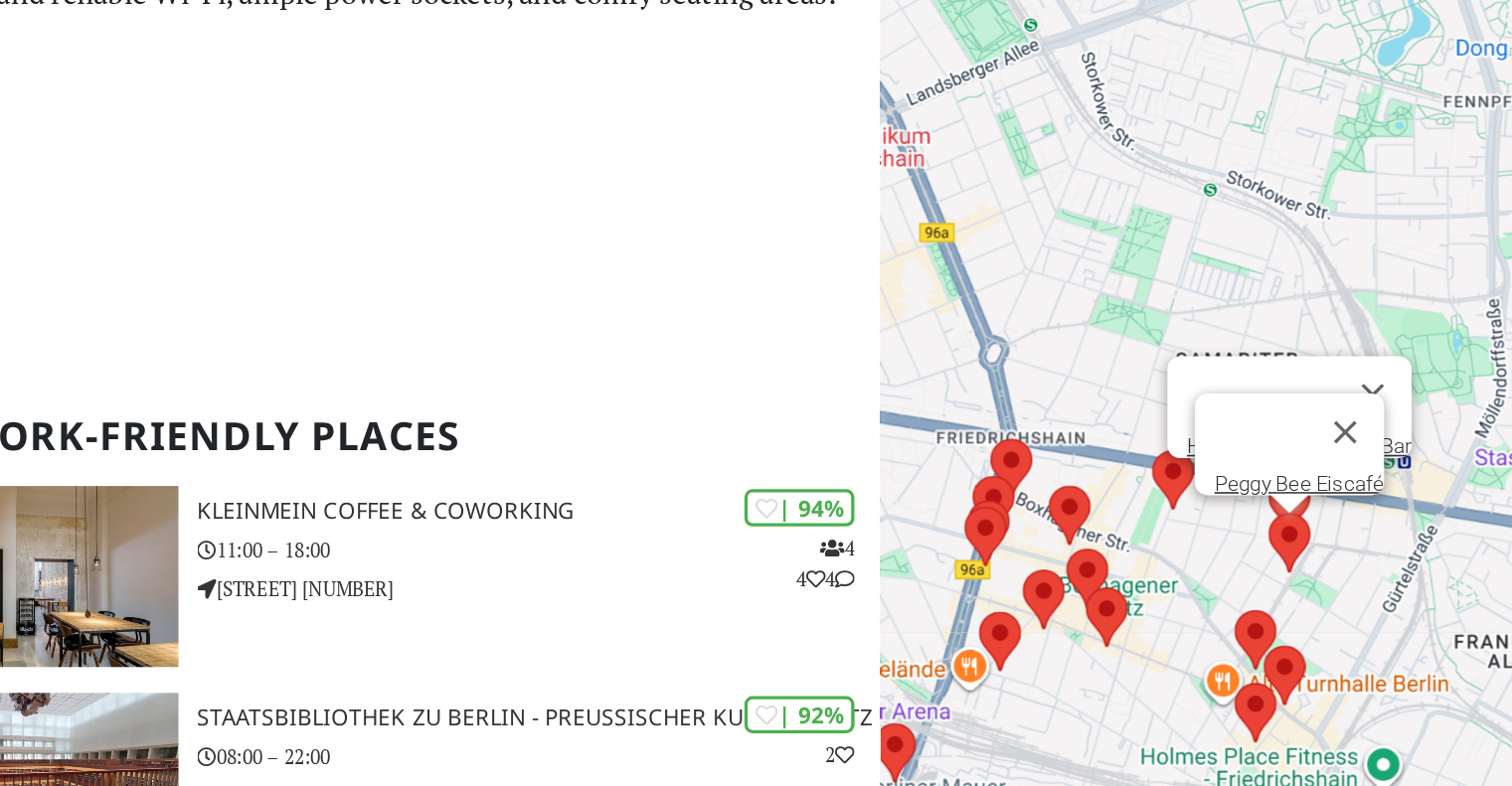 click at bounding box center (1247, 496) 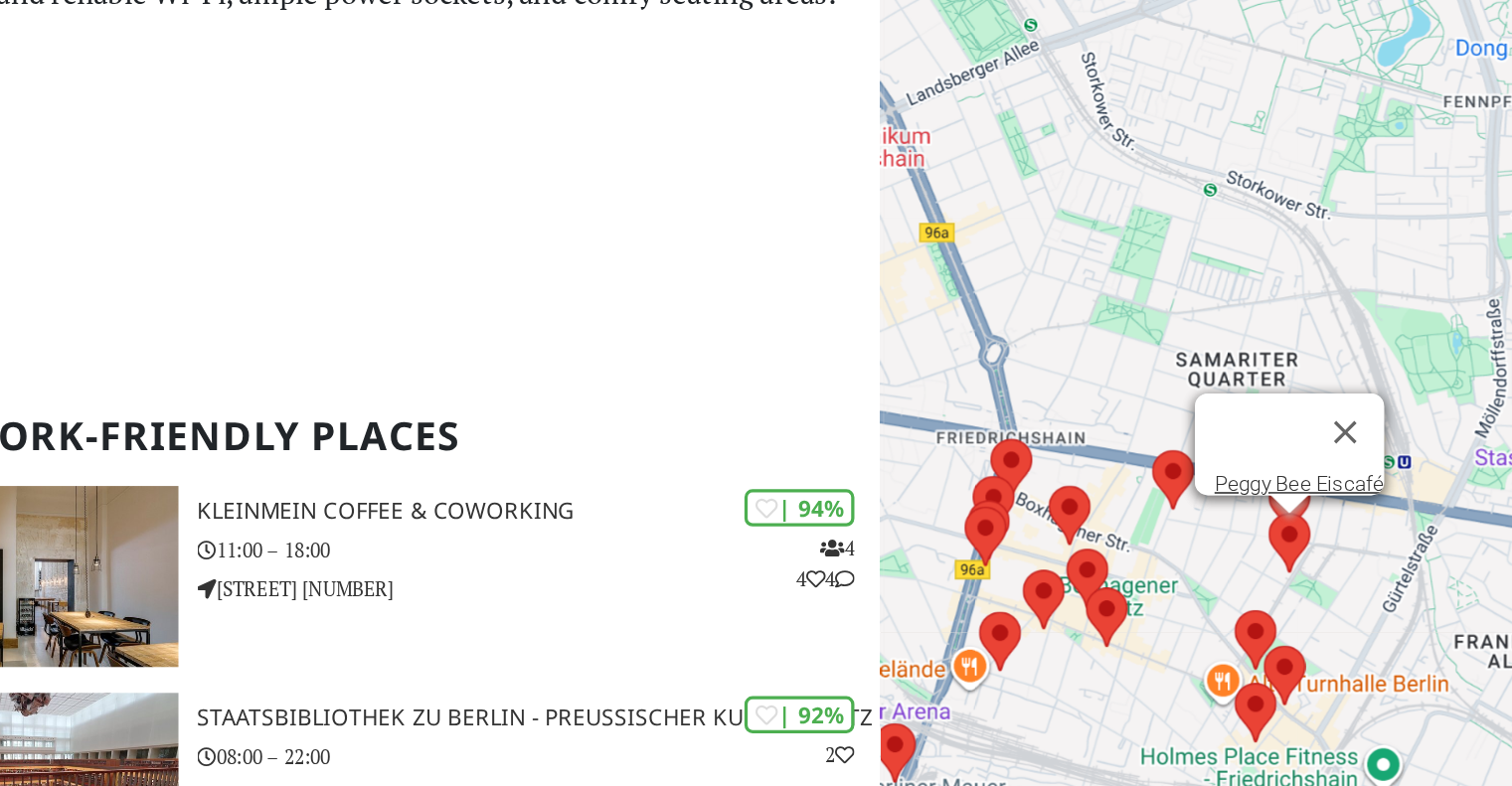 click at bounding box center (1247, 496) 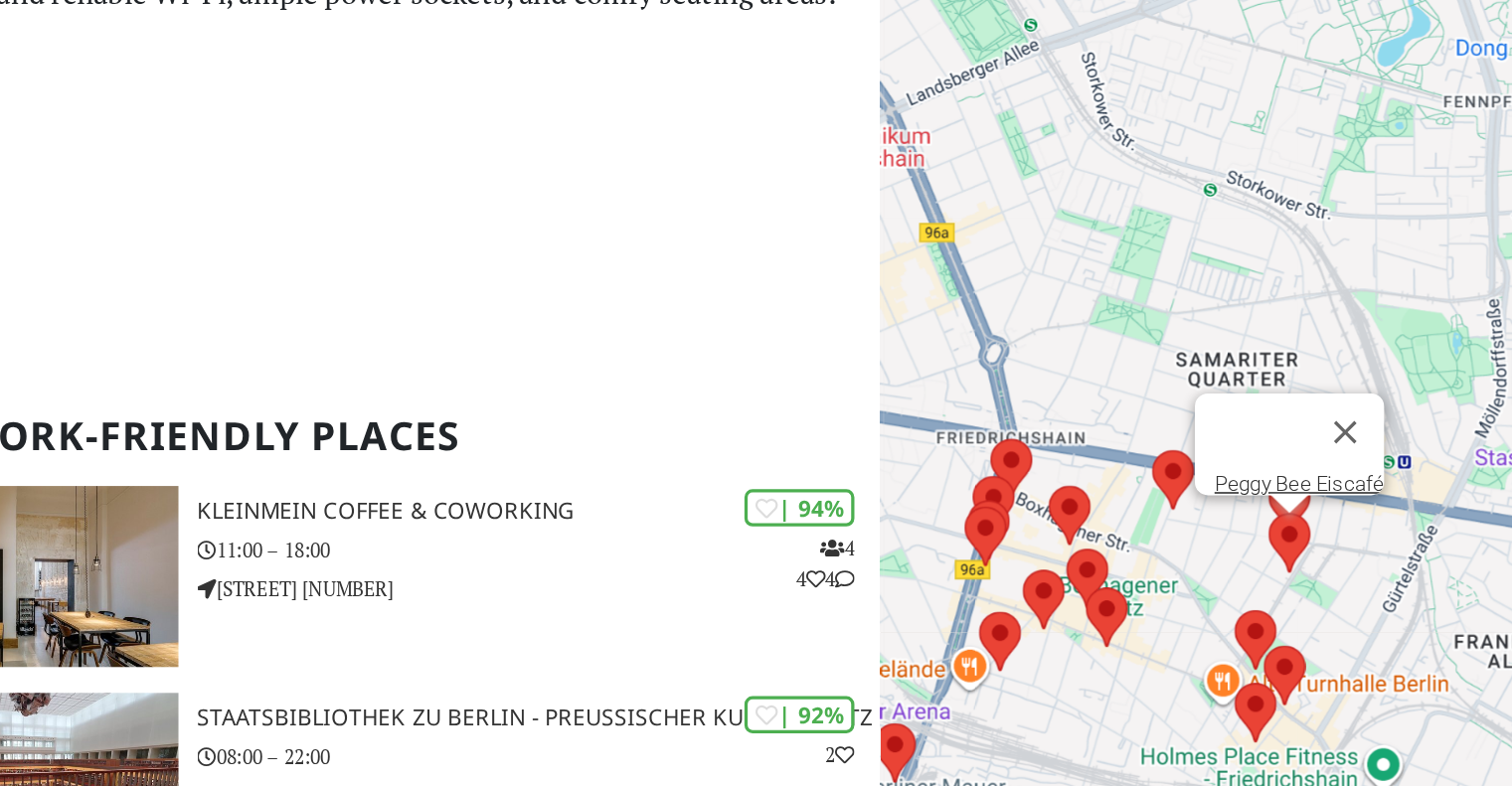 click on "To navigate, press the arrow keys. [CAFE_NAME]" at bounding box center (1260, 442) 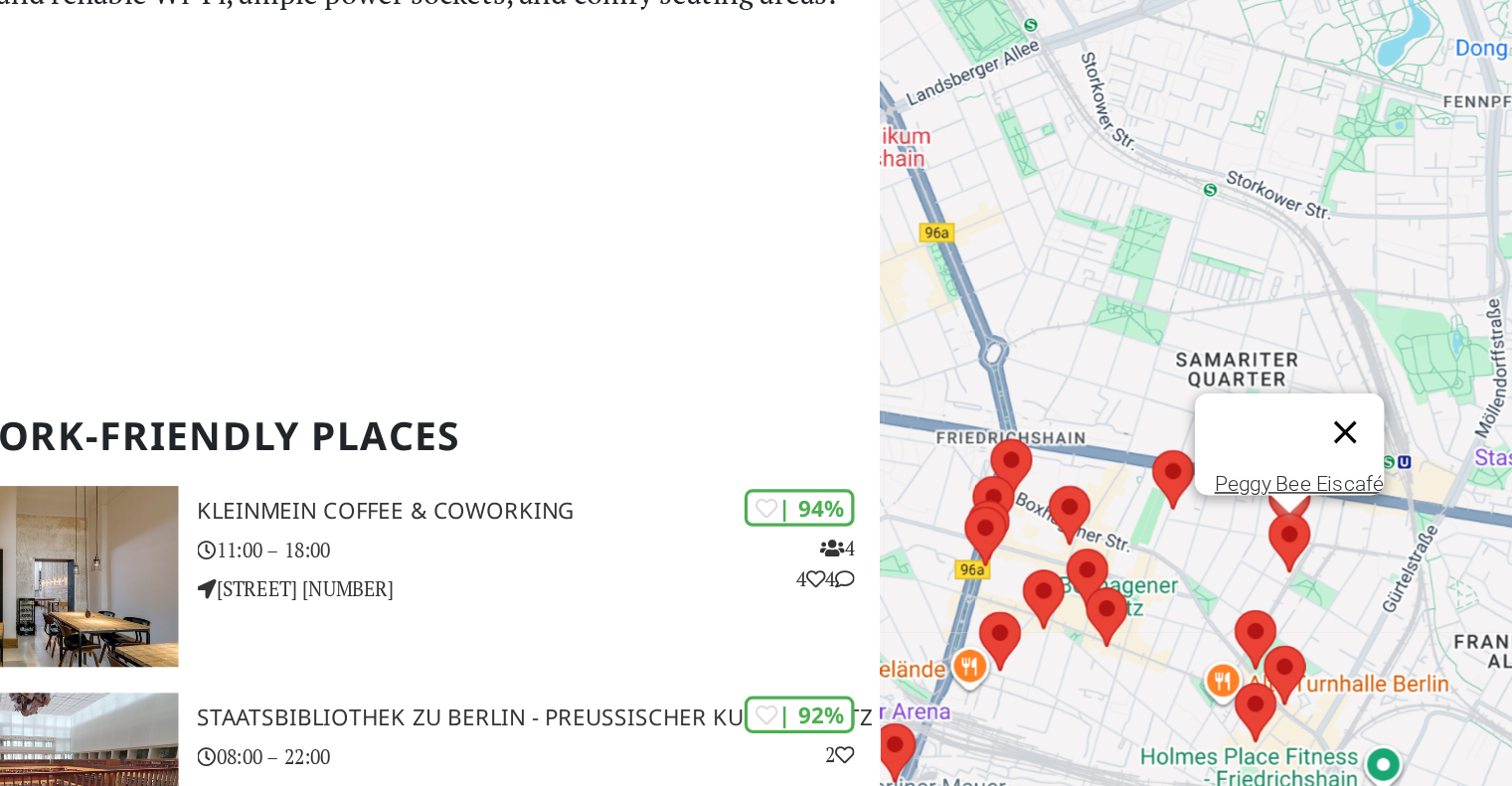 click at bounding box center [1293, 446] 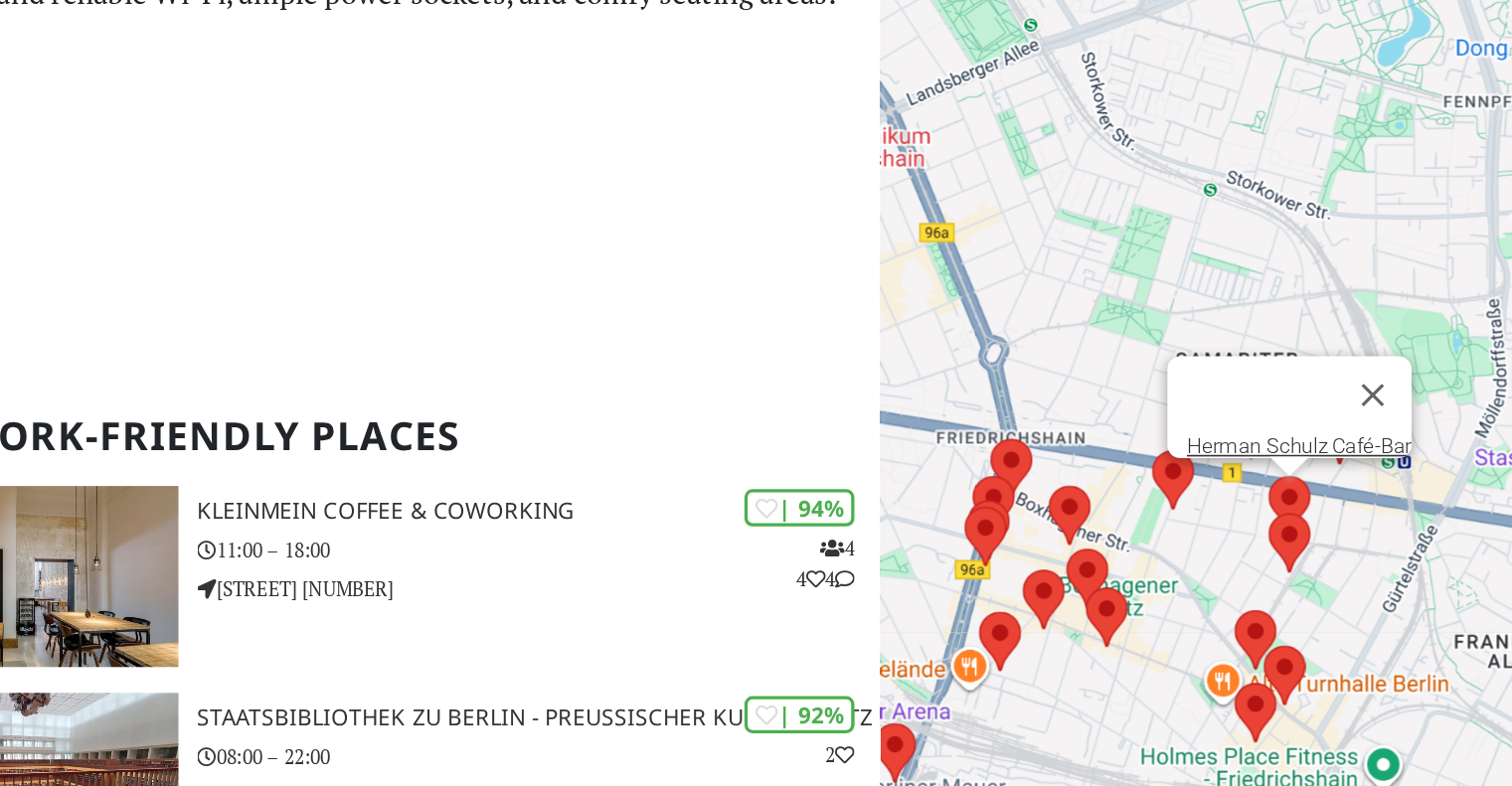 click at bounding box center [1247, 473] 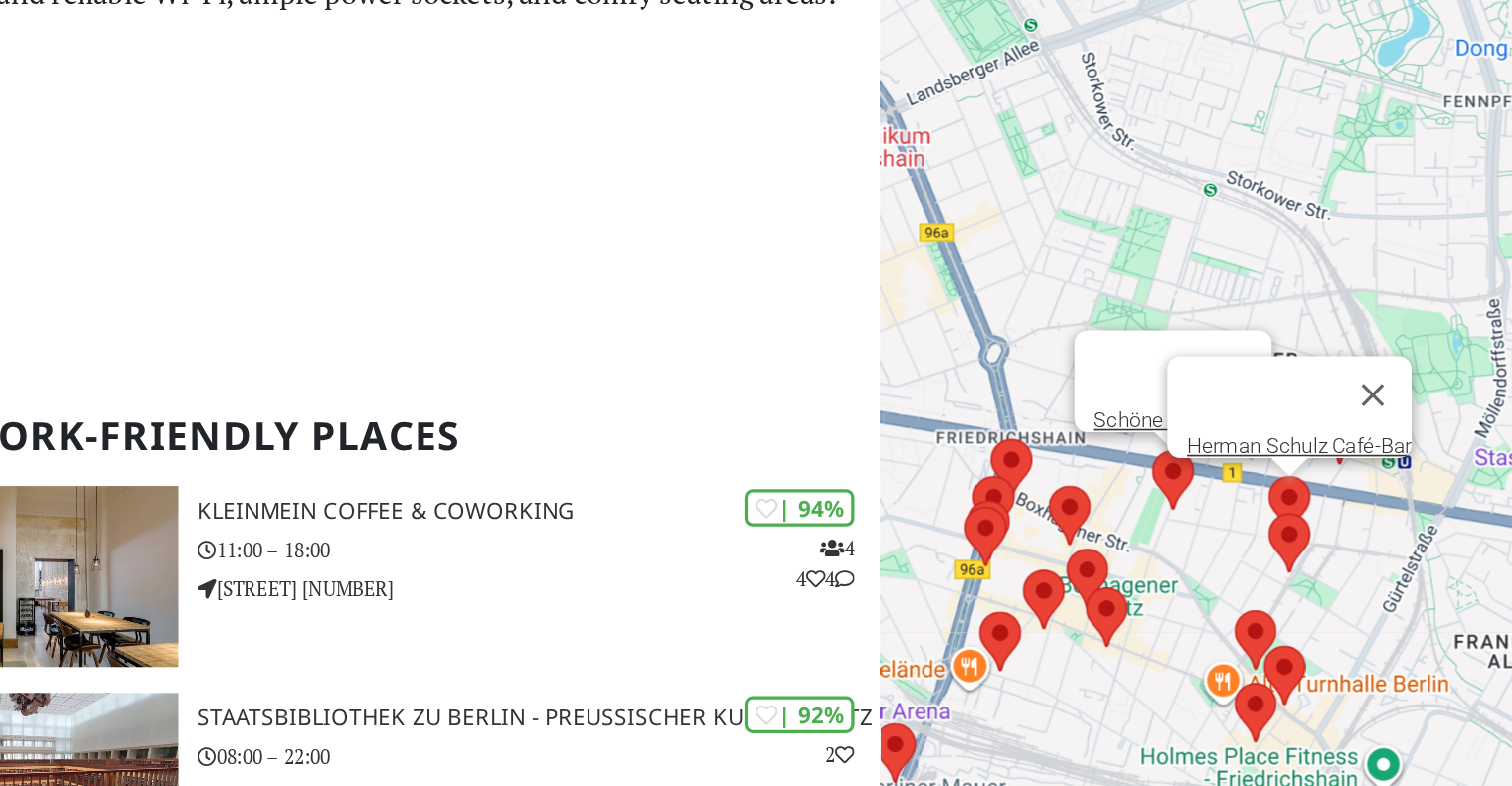 click at bounding box center (1175, 457) 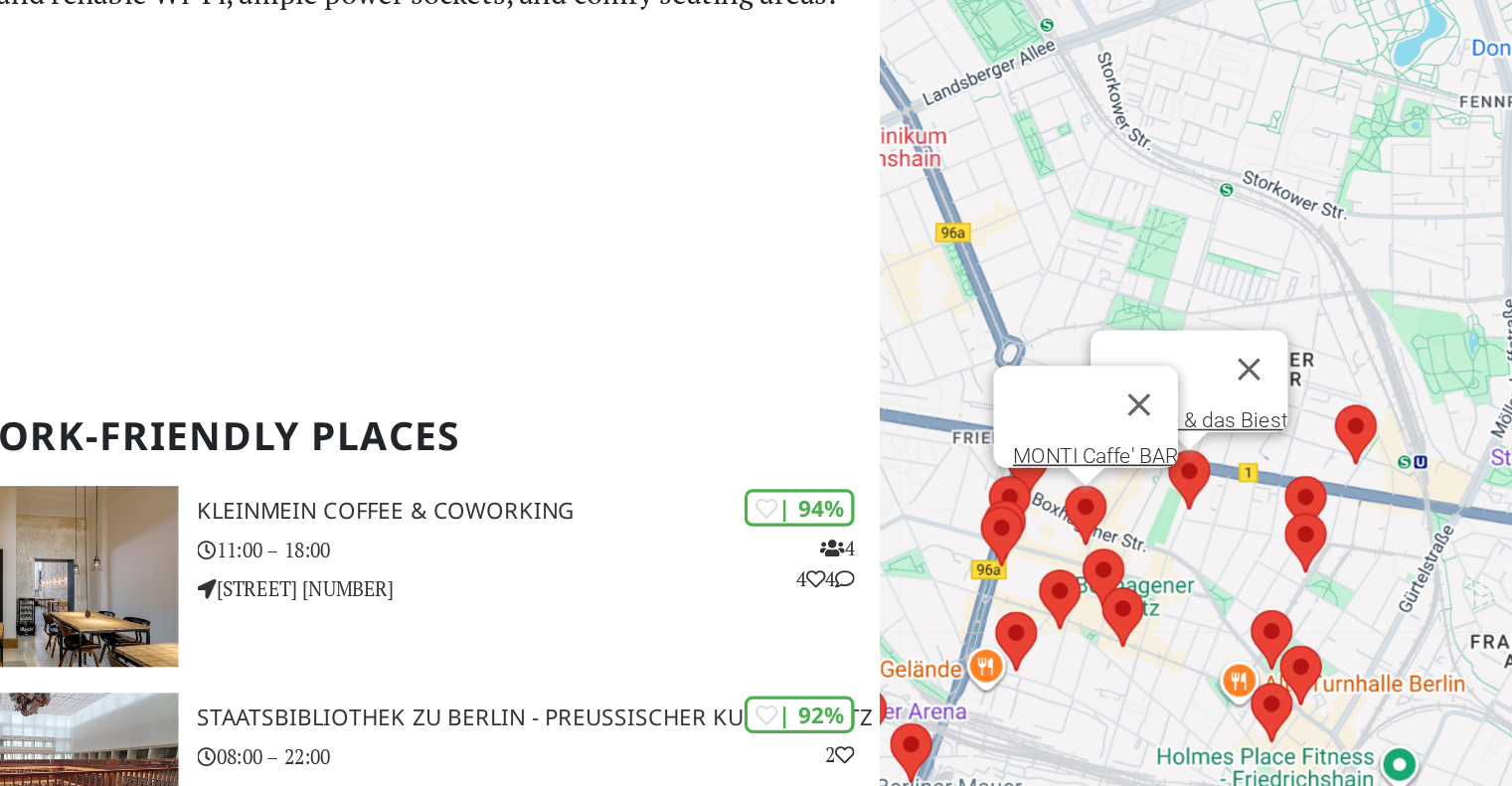 click at bounding box center [1121, 479] 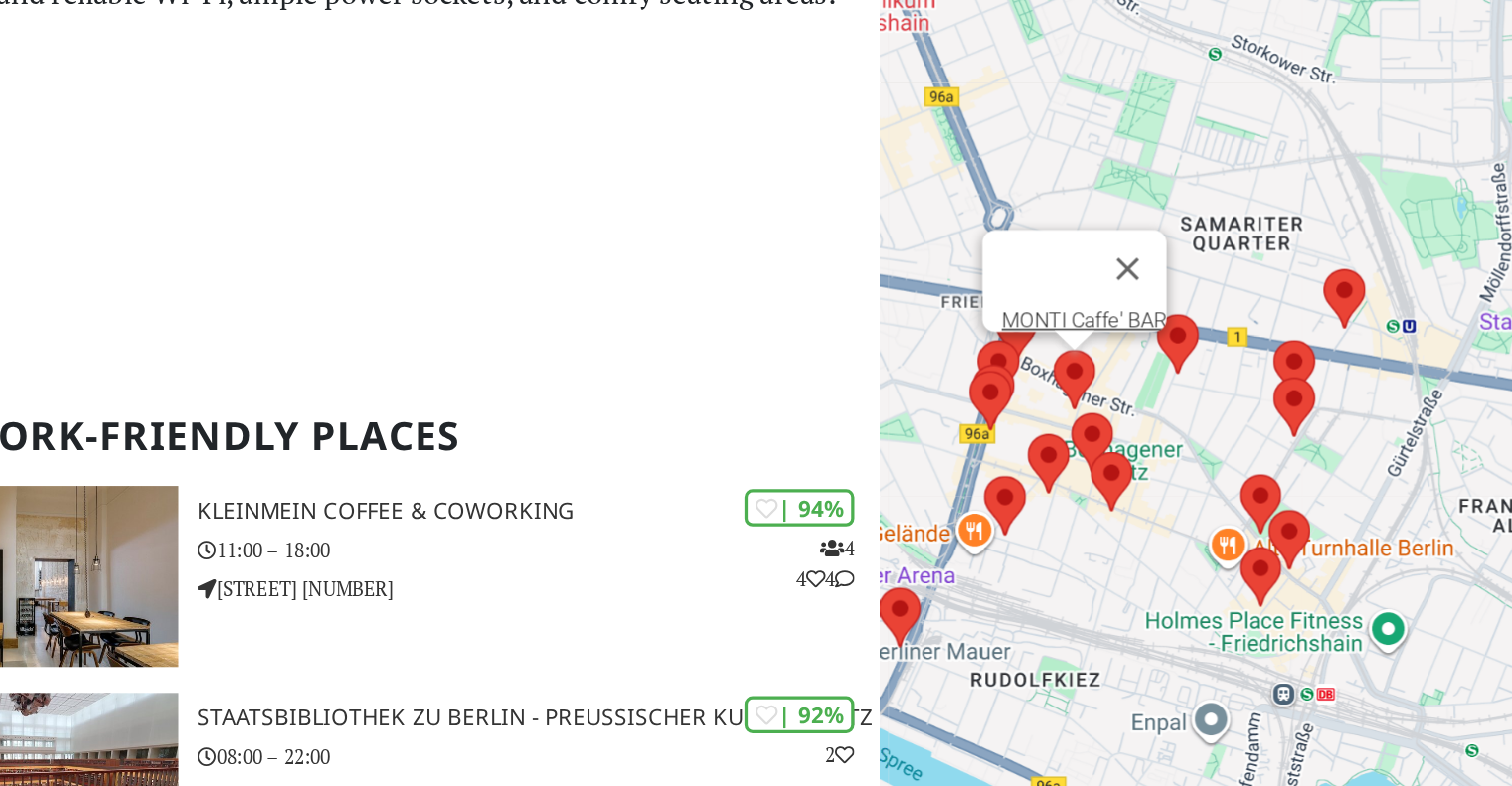 drag, startPoint x: 1083, startPoint y: 589, endPoint x: 1025, endPoint y: 487, distance: 117.33712 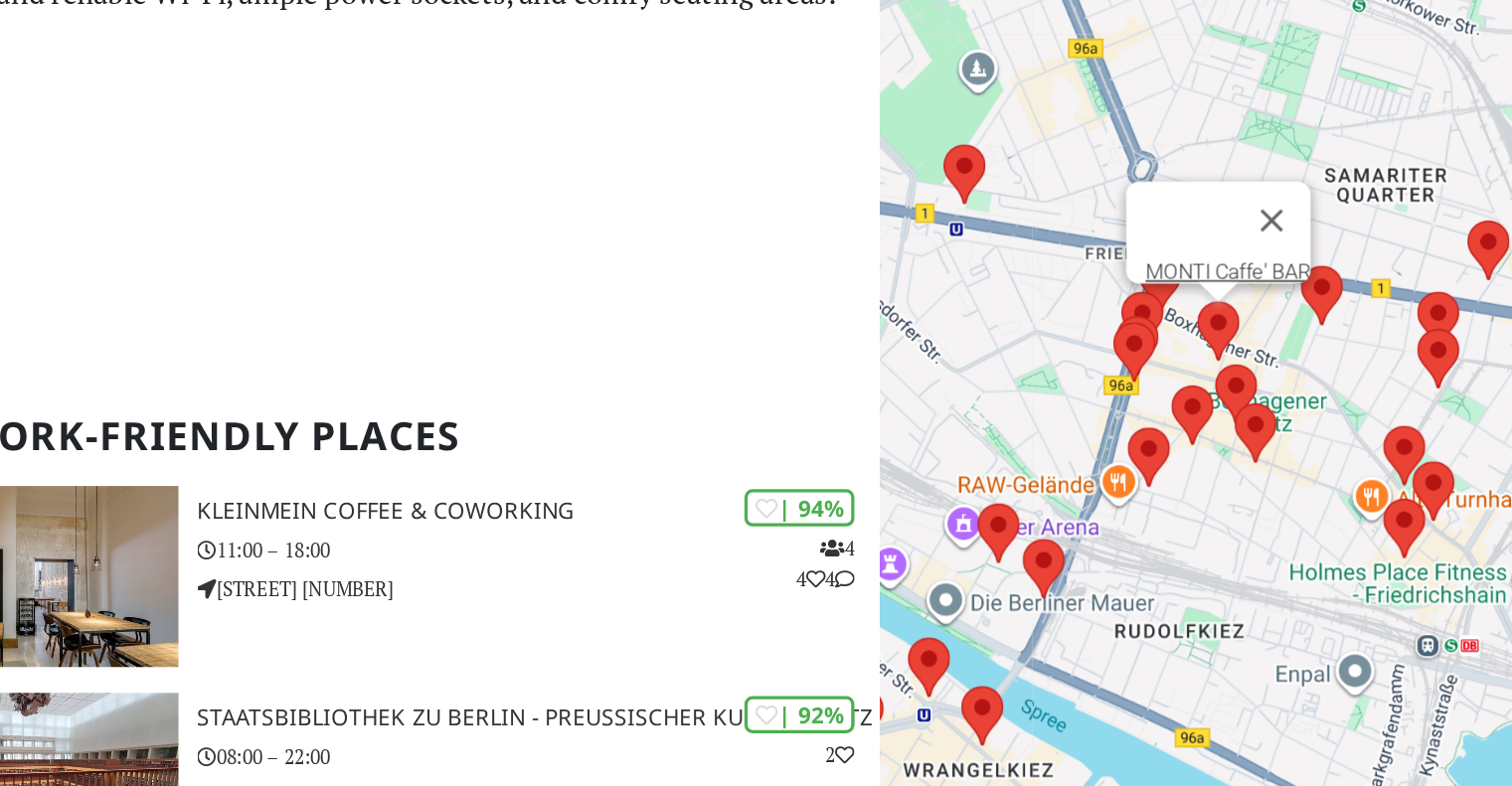click on "To navigate, press the arrow keys. [CAFE_NAME]" at bounding box center [1260, 442] 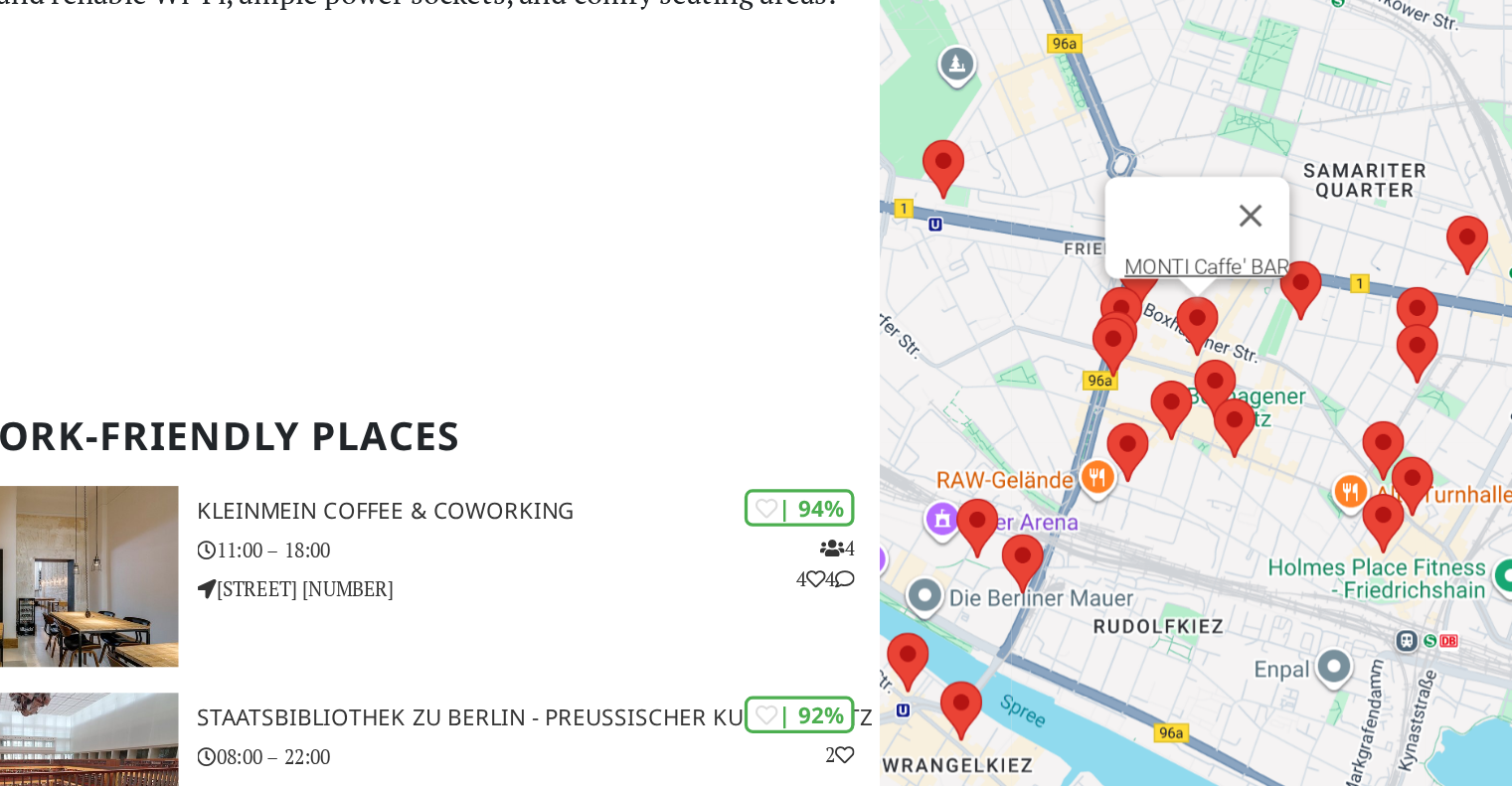 click on "To navigate, press the arrow keys. [CAFE_NAME]" at bounding box center (1260, 442) 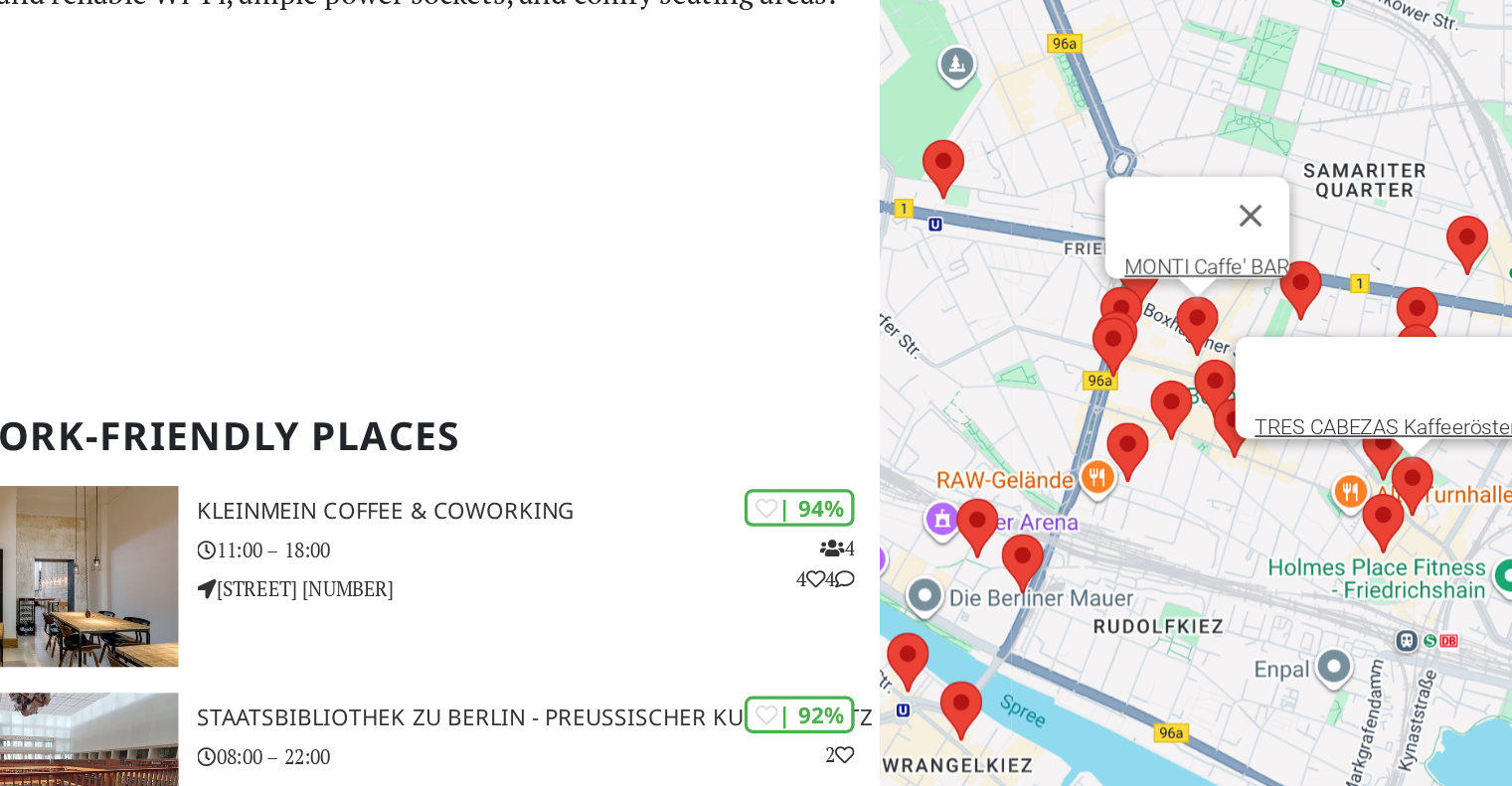 click at bounding box center (1322, 461) 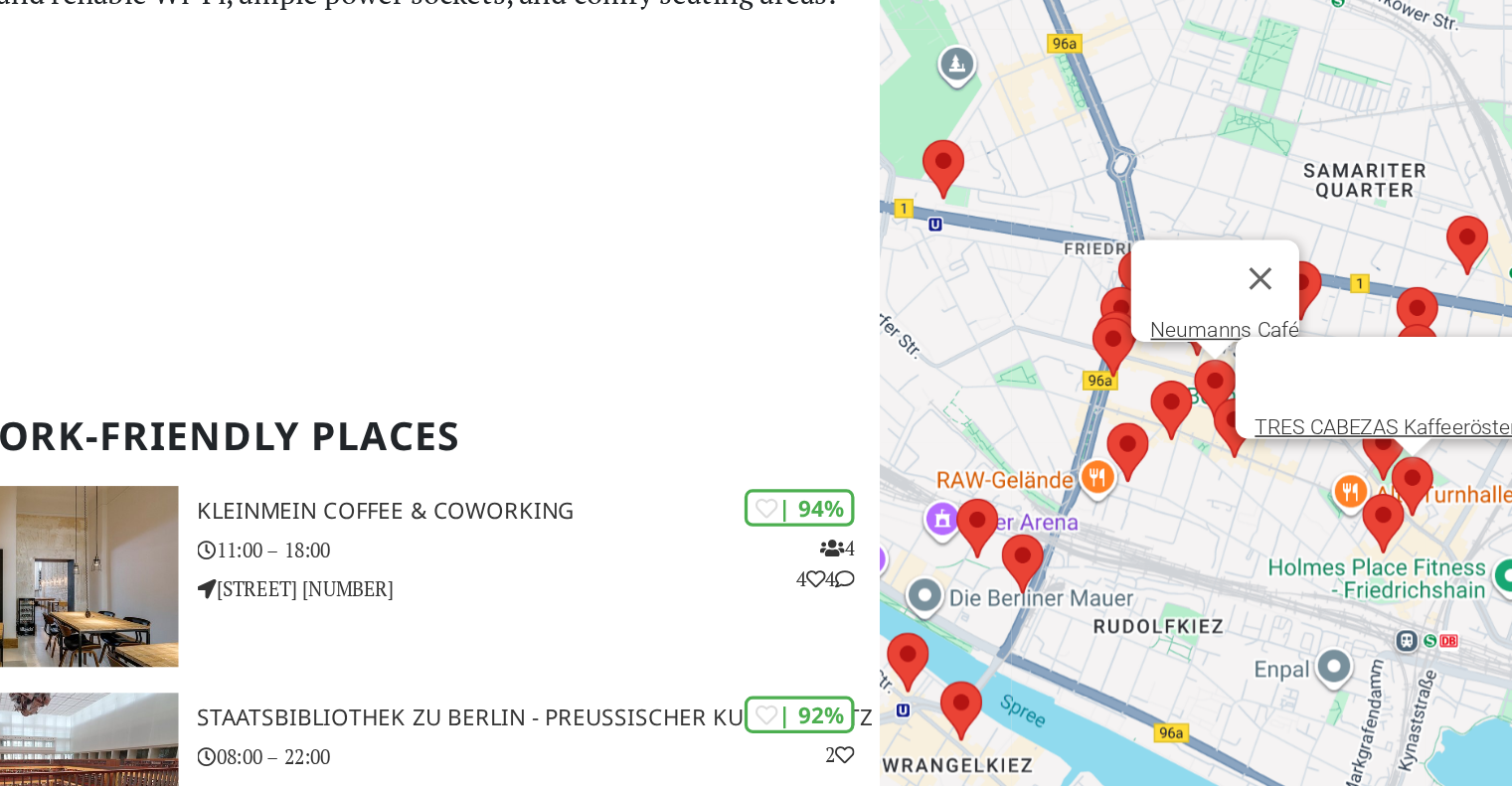 click at bounding box center (1201, 401) 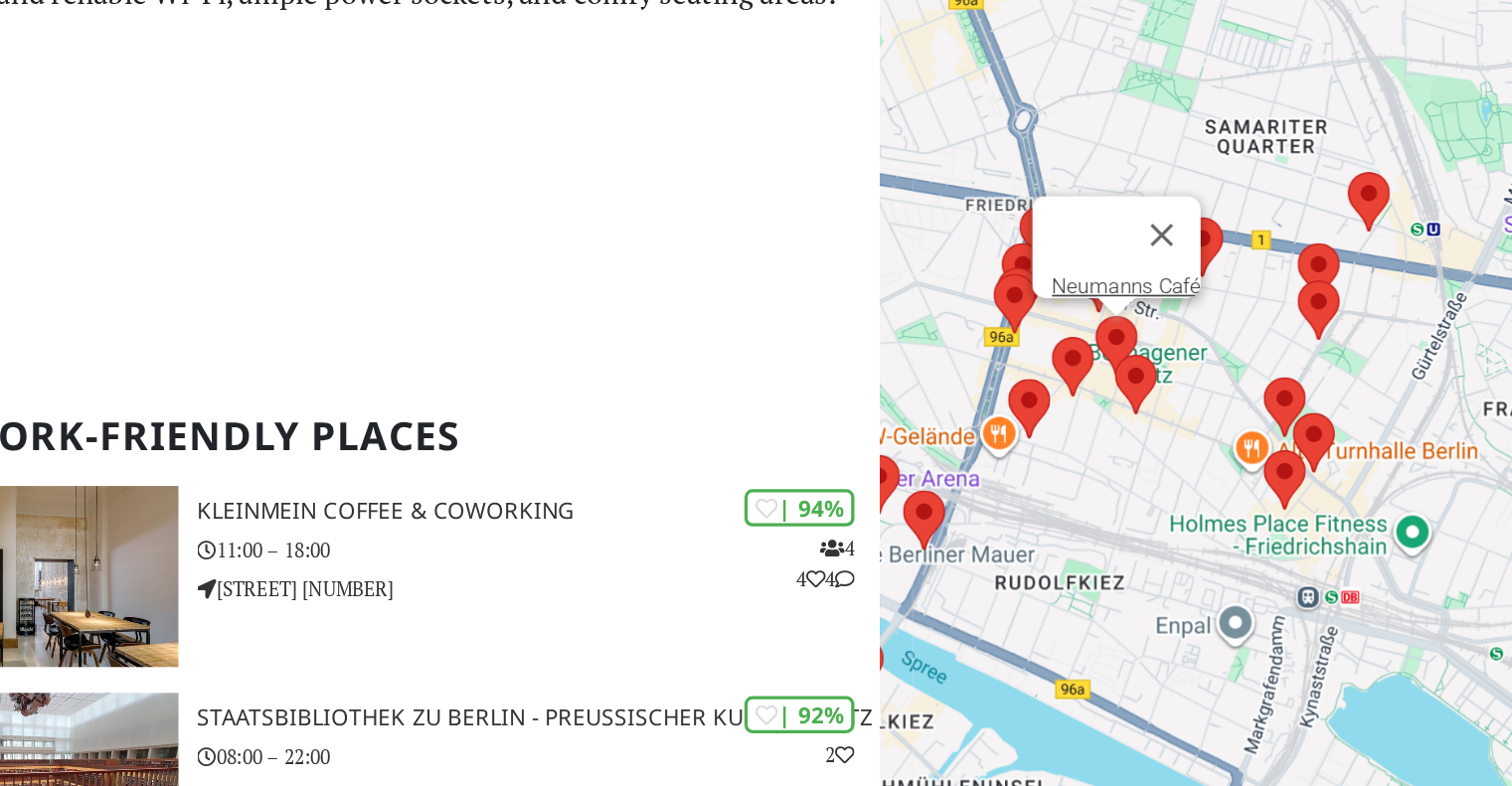 drag, startPoint x: 1188, startPoint y: 530, endPoint x: 1136, endPoint y: 505, distance: 57.697487 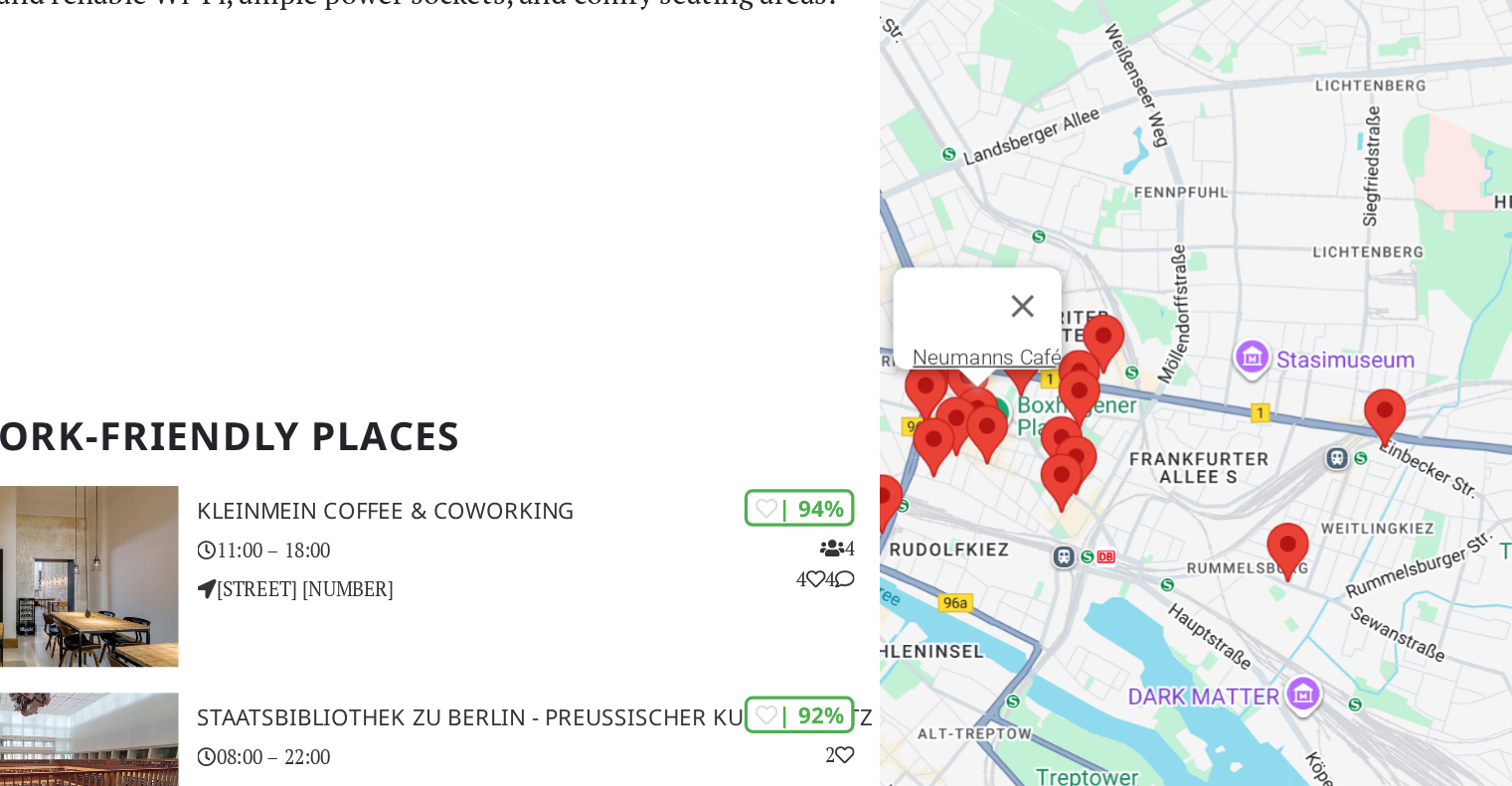 drag, startPoint x: 1183, startPoint y: 445, endPoint x: 985, endPoint y: 439, distance: 198.09089 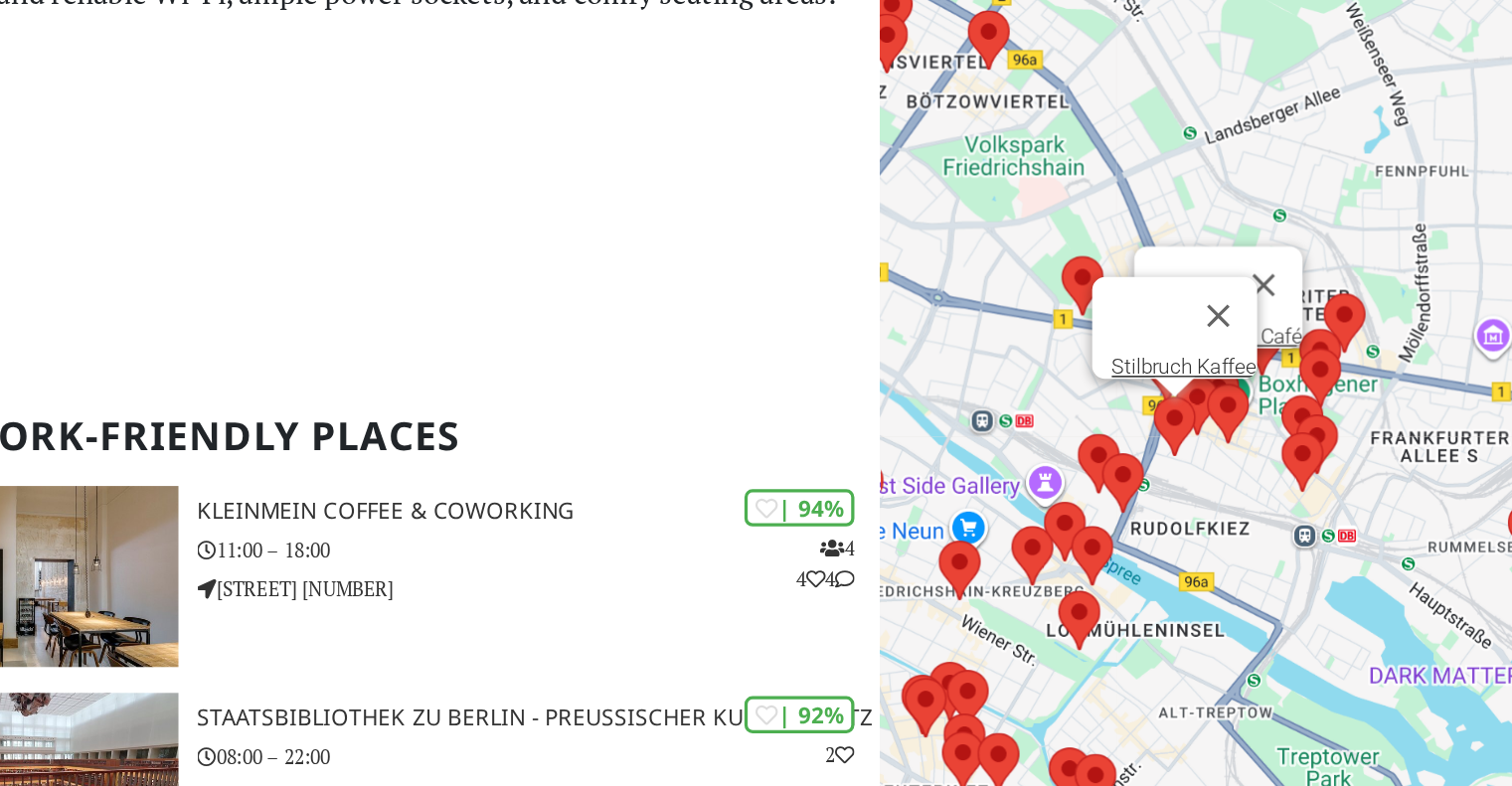 drag, startPoint x: 1095, startPoint y: 449, endPoint x: 1201, endPoint y: 379, distance: 127.027556 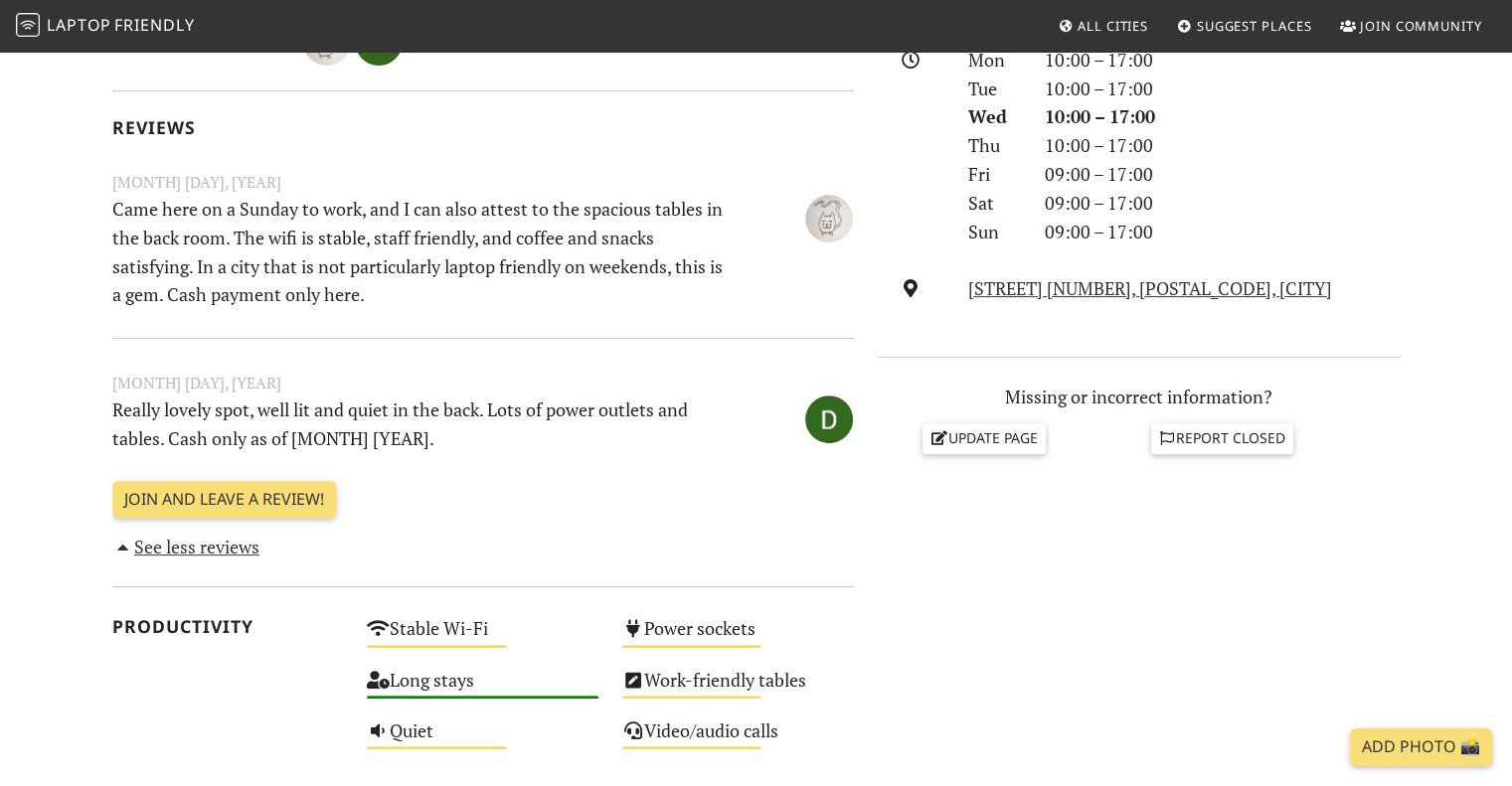 scroll, scrollTop: 587, scrollLeft: 0, axis: vertical 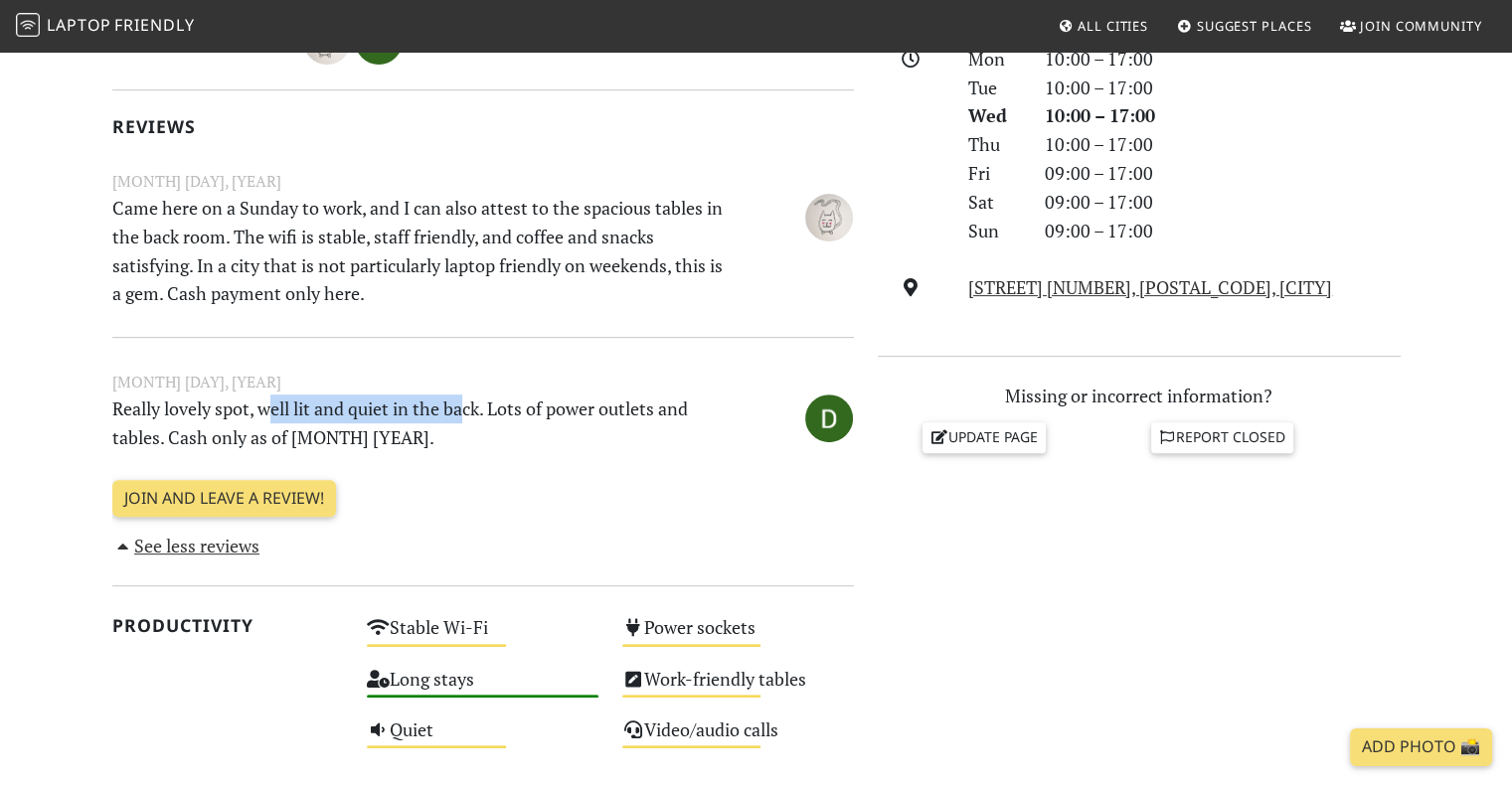 drag, startPoint x: 271, startPoint y: 400, endPoint x: 469, endPoint y: 415, distance: 198.56737 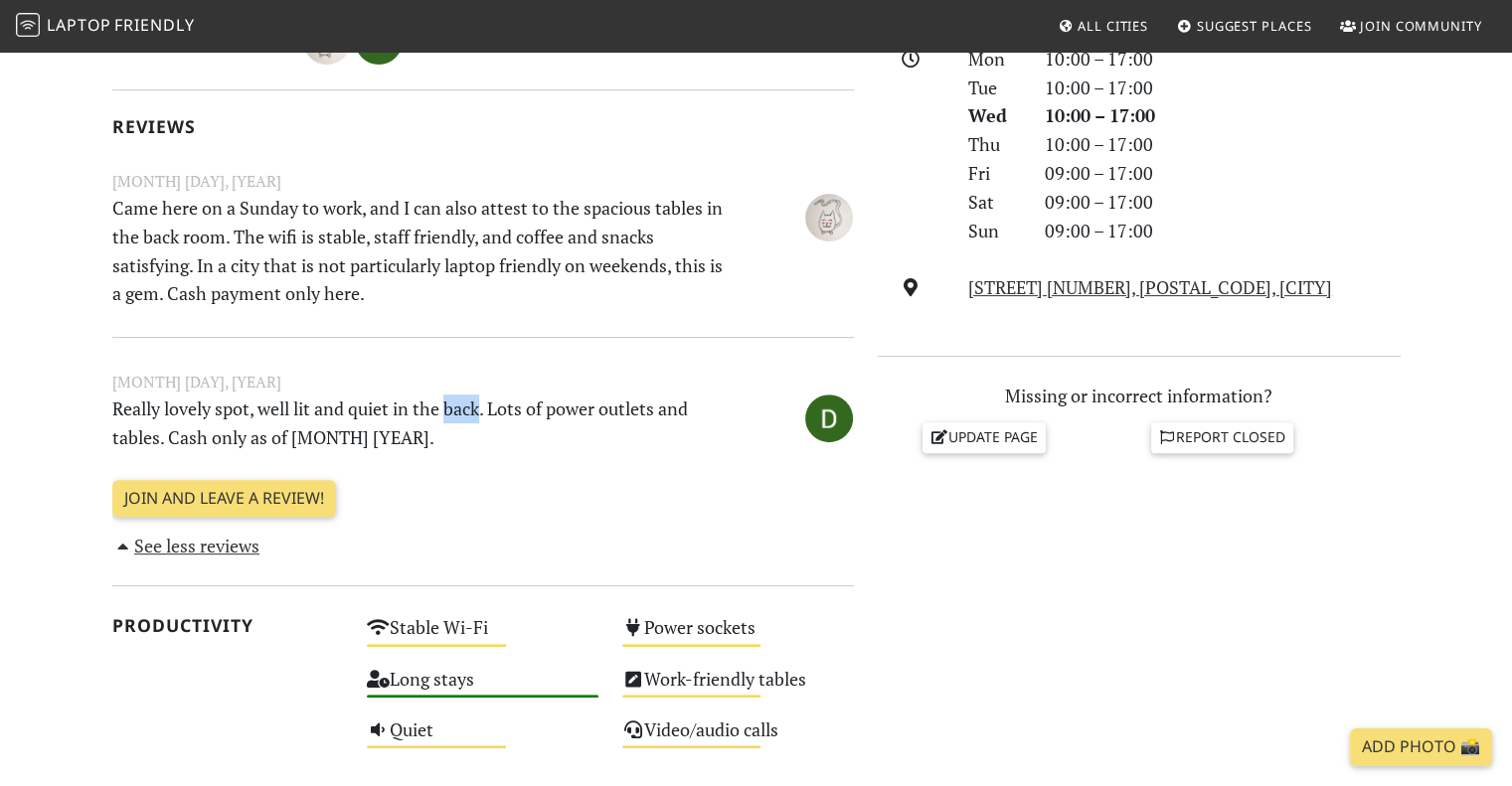 click on "Really lovely spot, well lit and quiet in the back. Lots of power outlets and tables. Cash only as of July 2022." at bounding box center (420, 423) 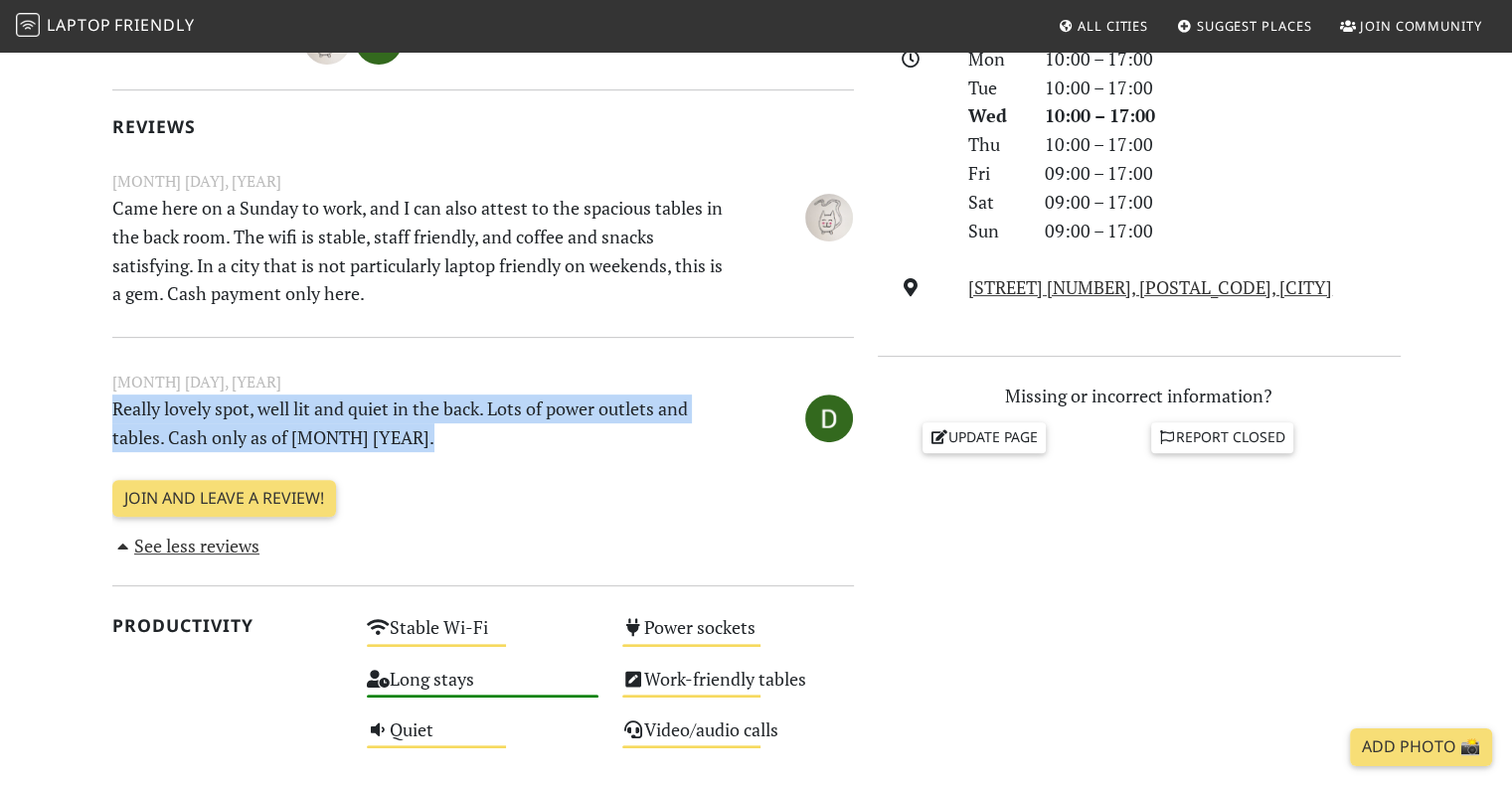 click on "Really lovely spot, well lit and quiet in the back. Lots of power outlets and tables. Cash only as of July 2022." at bounding box center (420, 423) 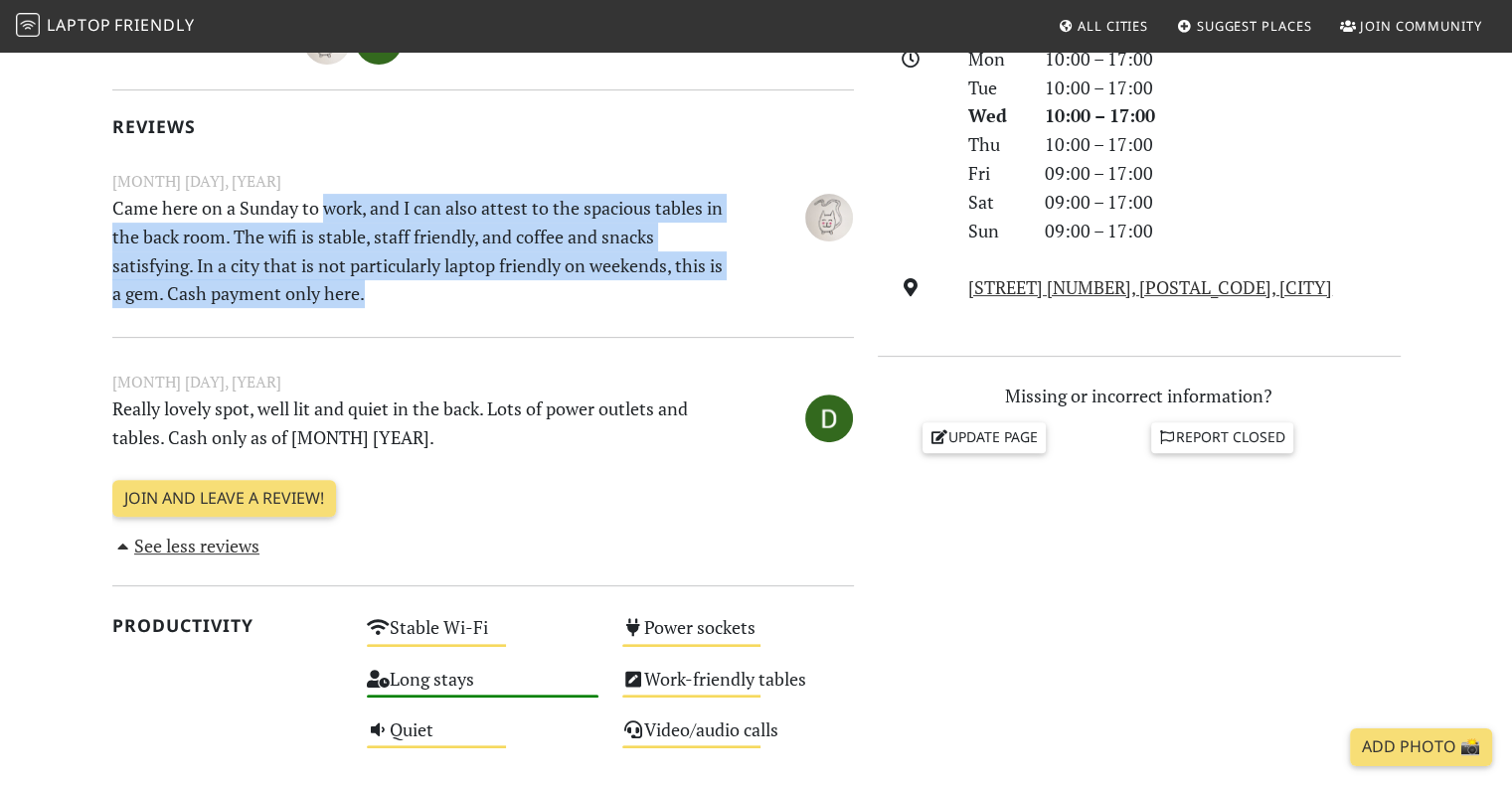 drag, startPoint x: 324, startPoint y: 205, endPoint x: 446, endPoint y: 297, distance: 152.80052 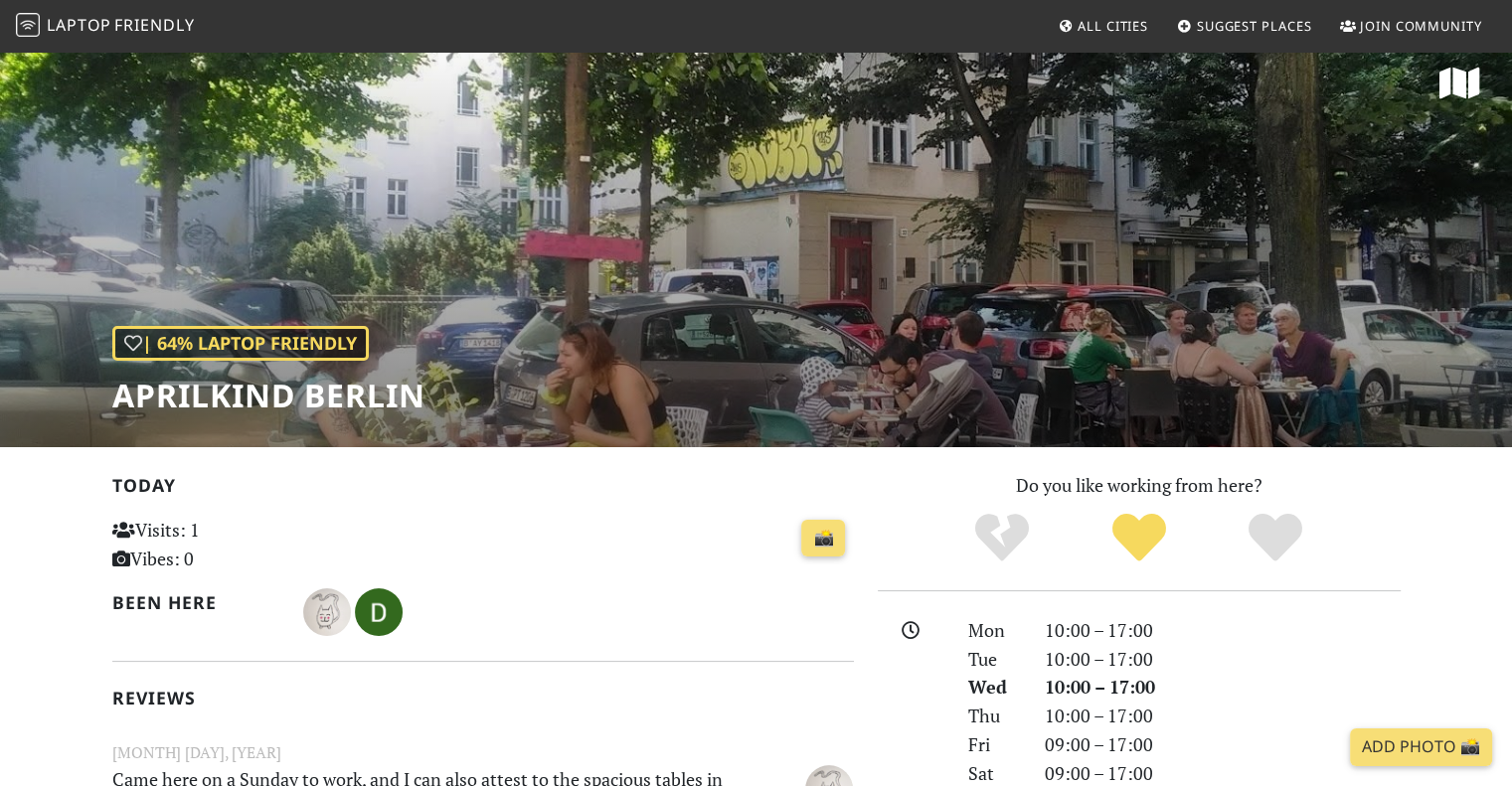 scroll, scrollTop: 0, scrollLeft: 0, axis: both 